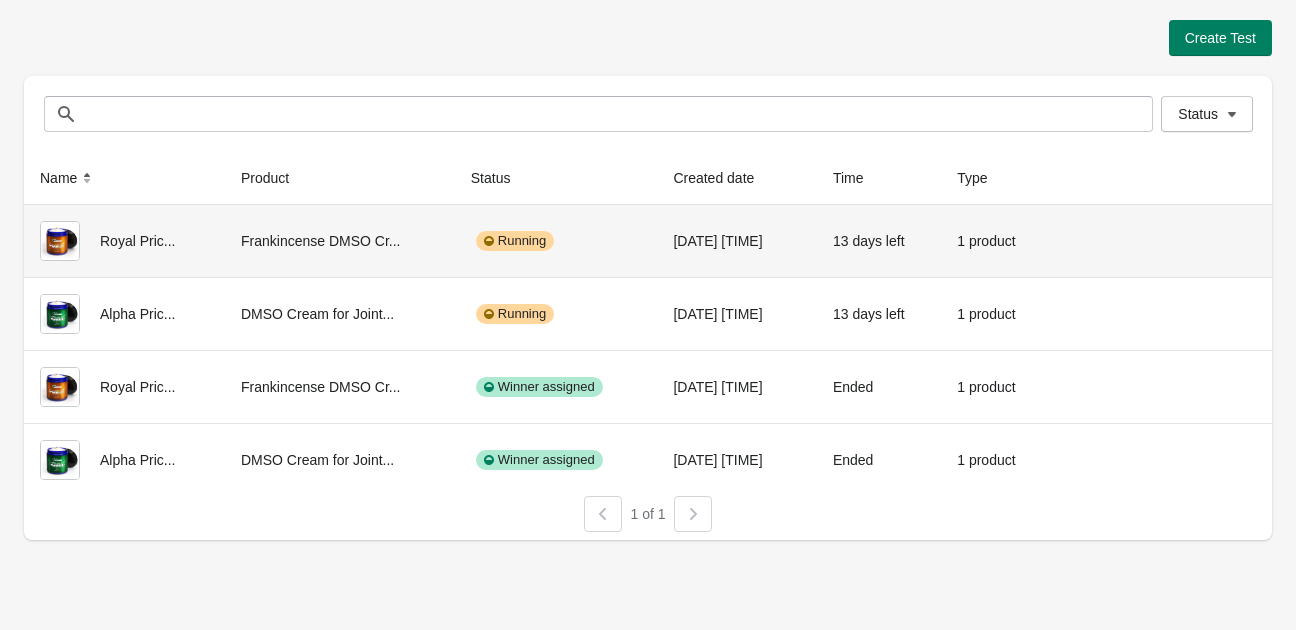 scroll, scrollTop: 0, scrollLeft: 0, axis: both 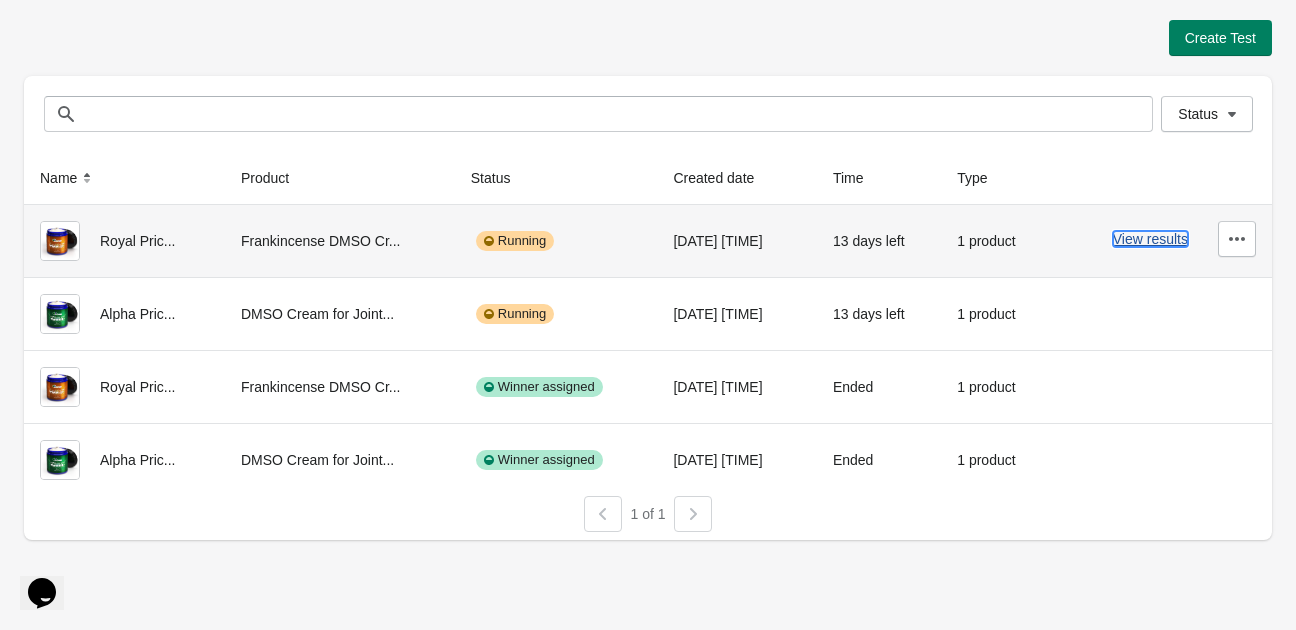 click on "View results" at bounding box center [1150, 239] 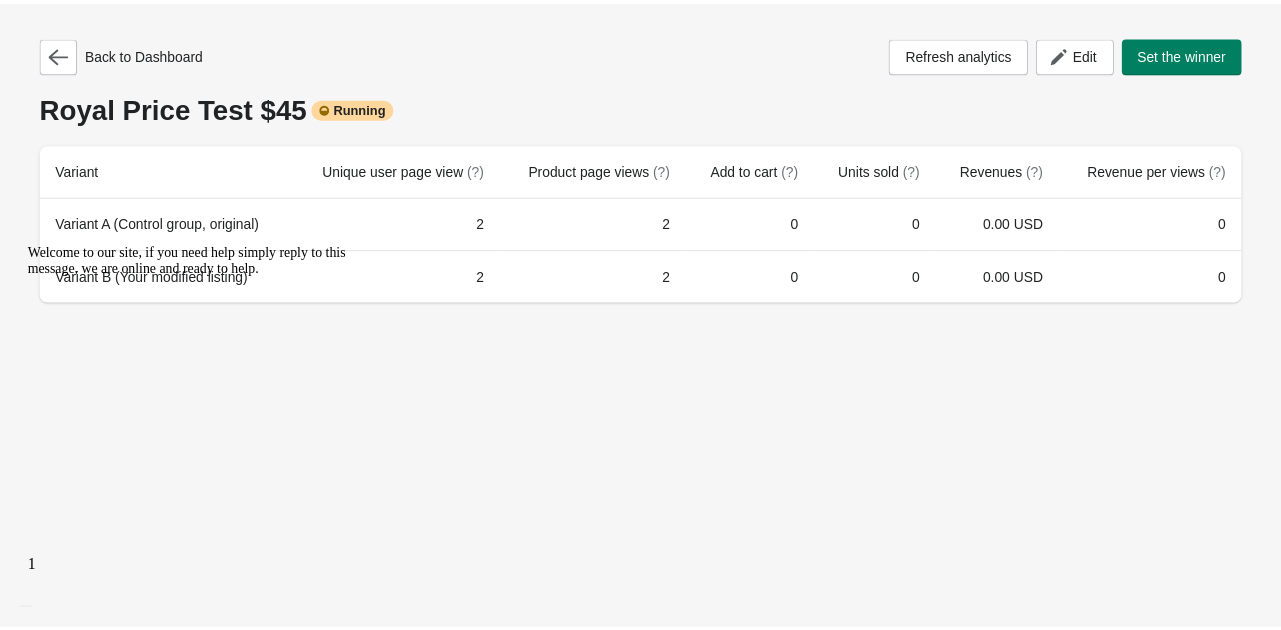 scroll, scrollTop: 0, scrollLeft: 0, axis: both 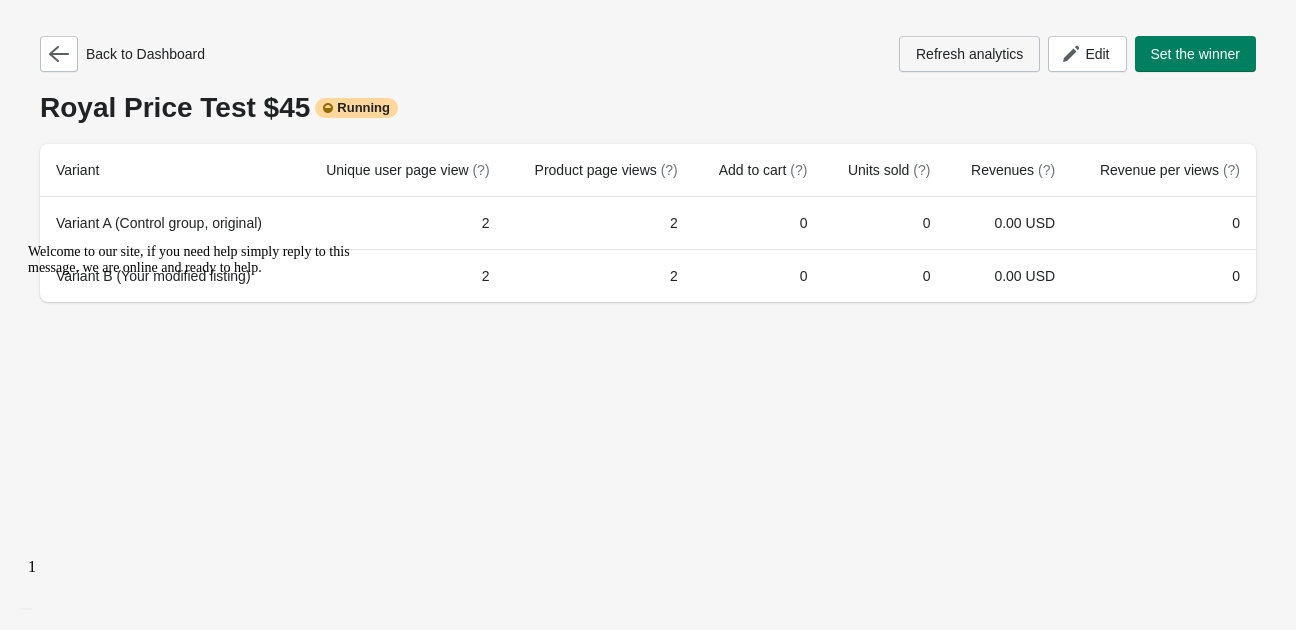 click on "Refresh analytics" at bounding box center (969, 54) 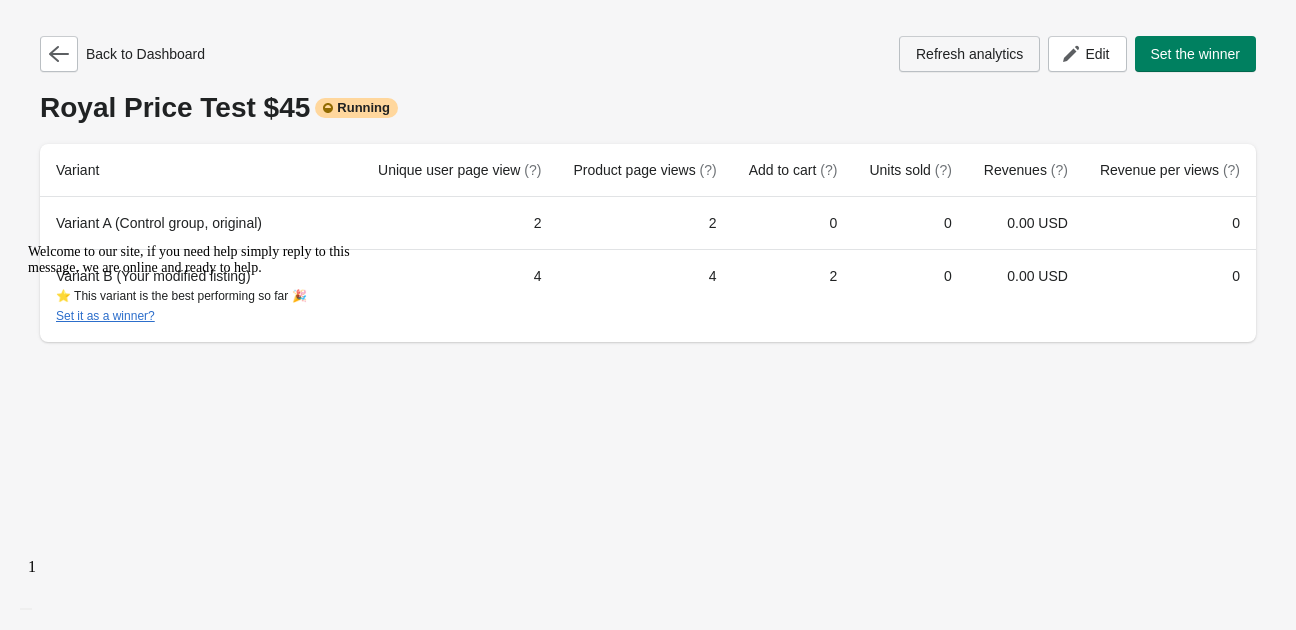 click on "Refresh analytics" at bounding box center [969, 54] 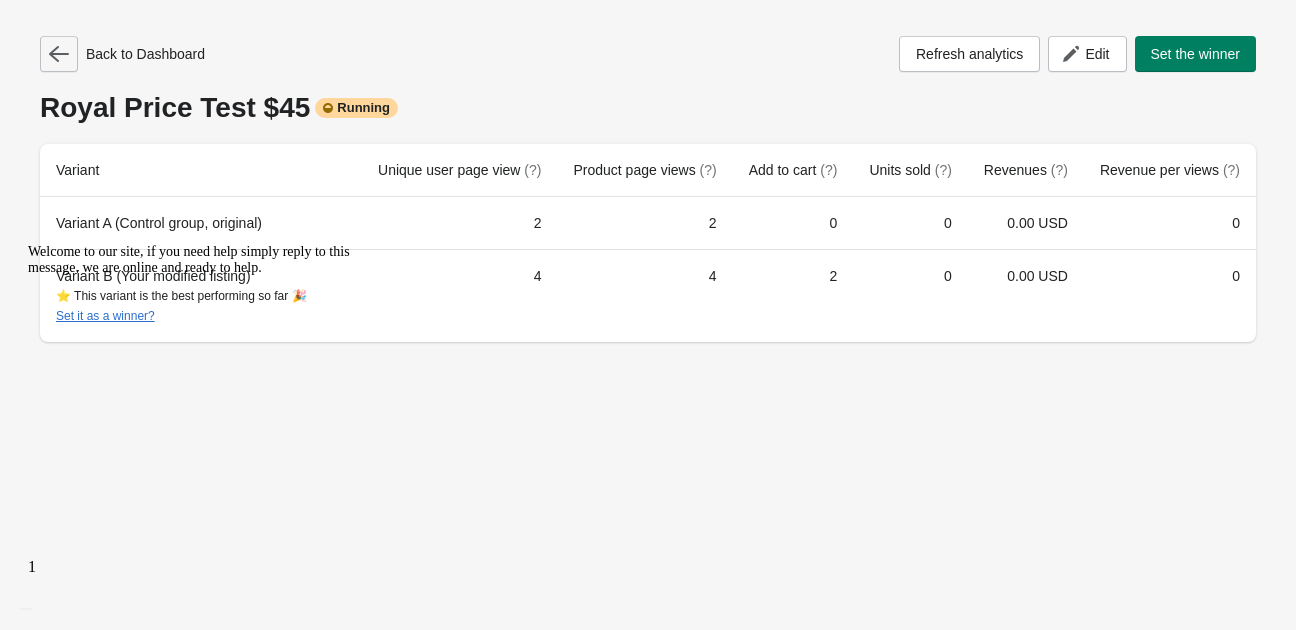 click 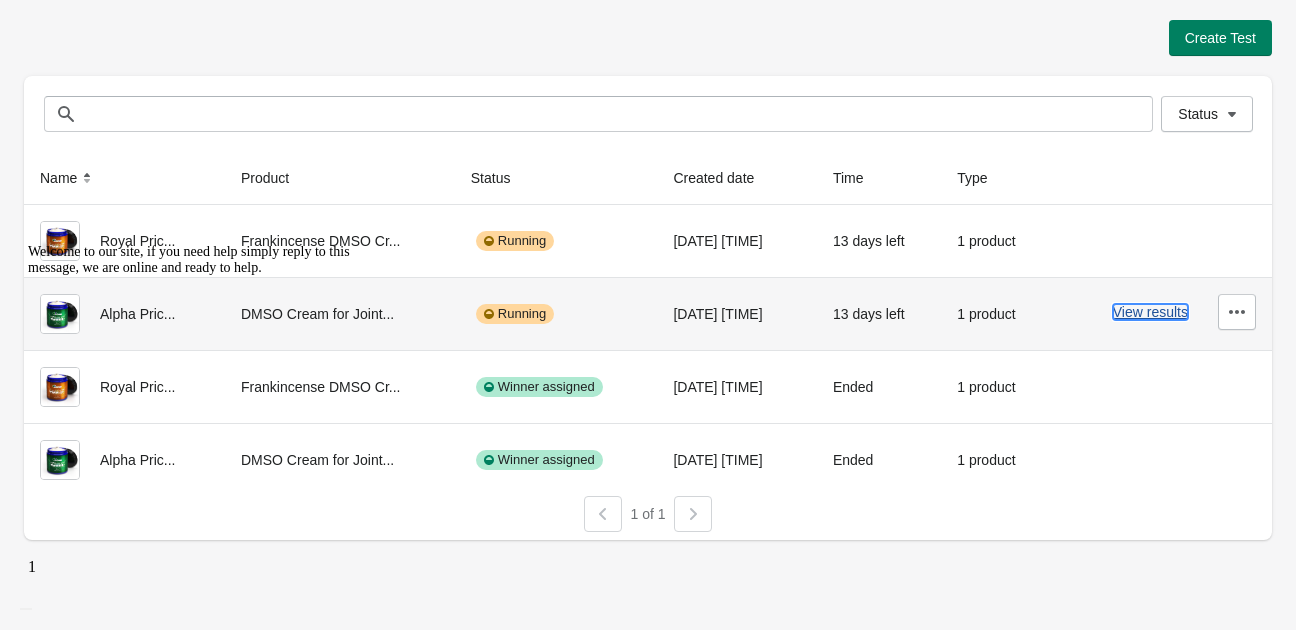 click on "View results" at bounding box center (1150, 312) 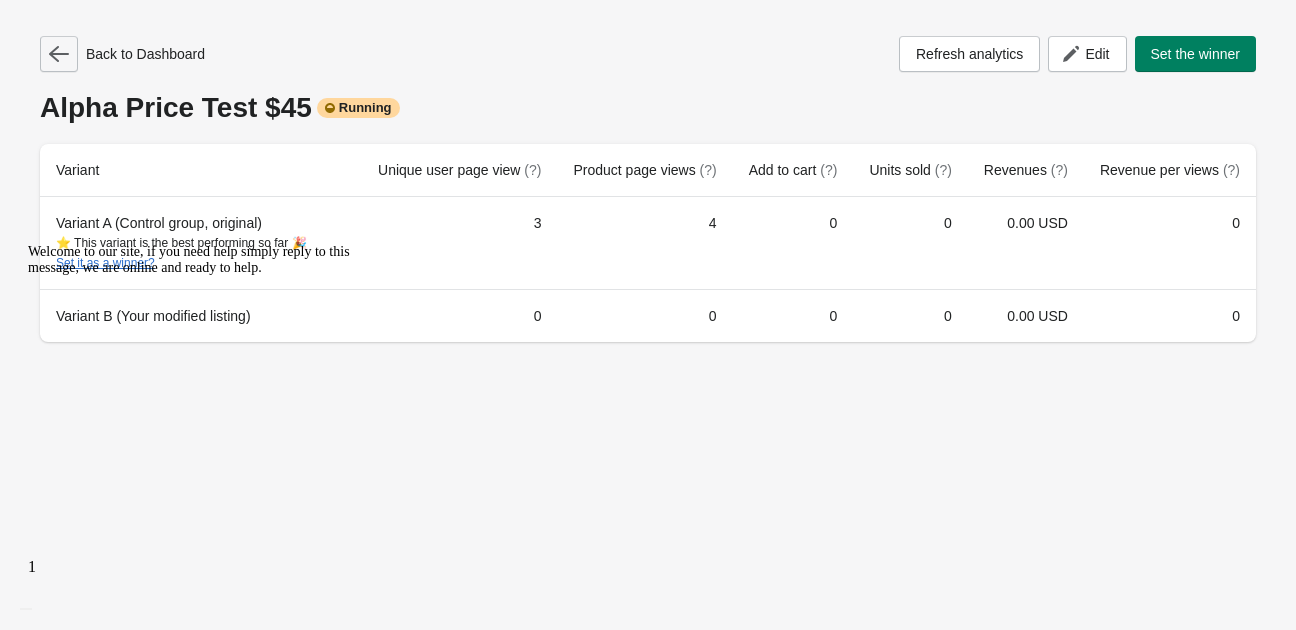 click 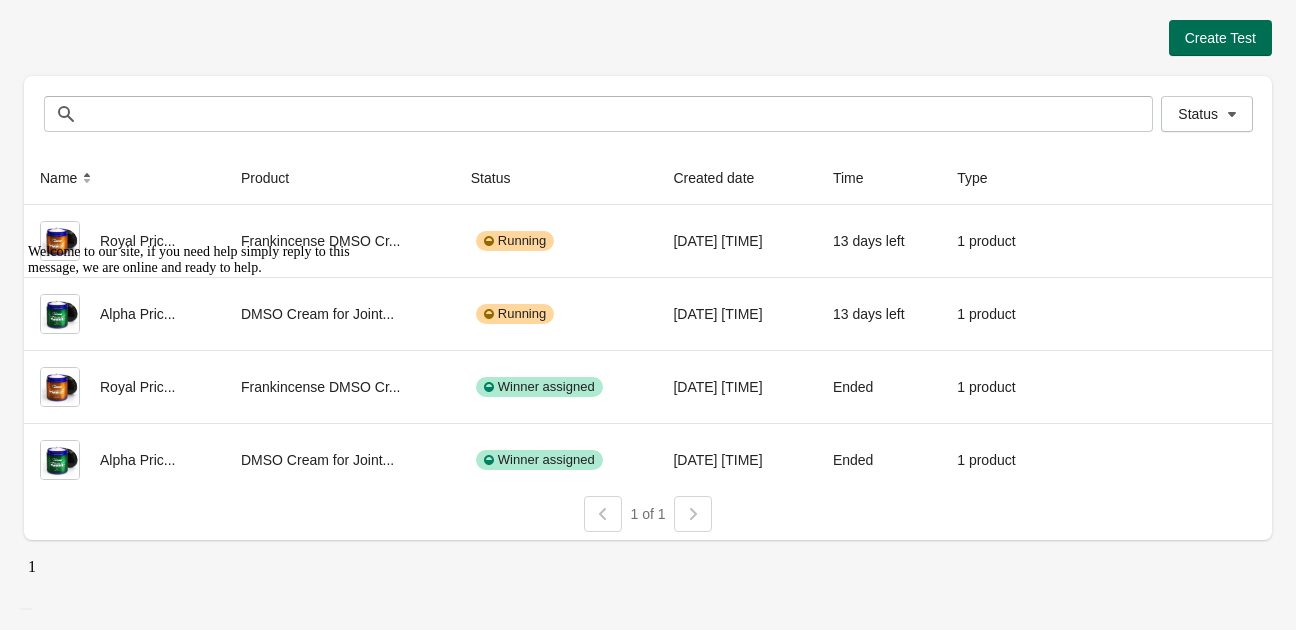 click on "Create Test" at bounding box center [1220, 38] 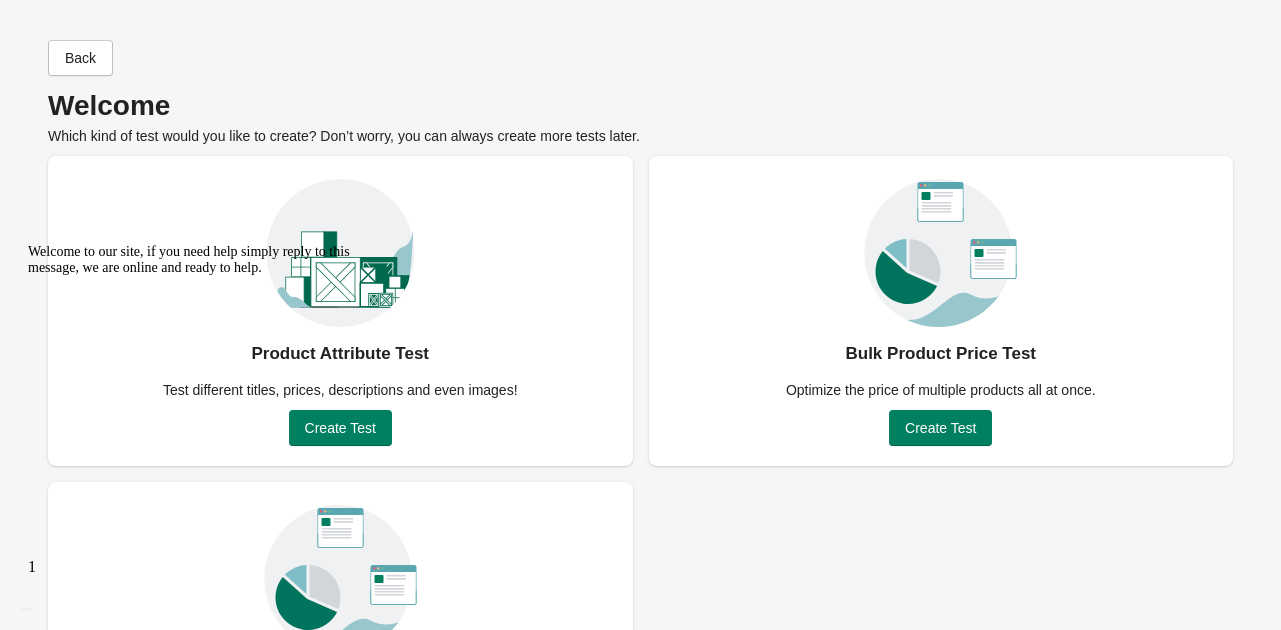 scroll, scrollTop: 177, scrollLeft: 0, axis: vertical 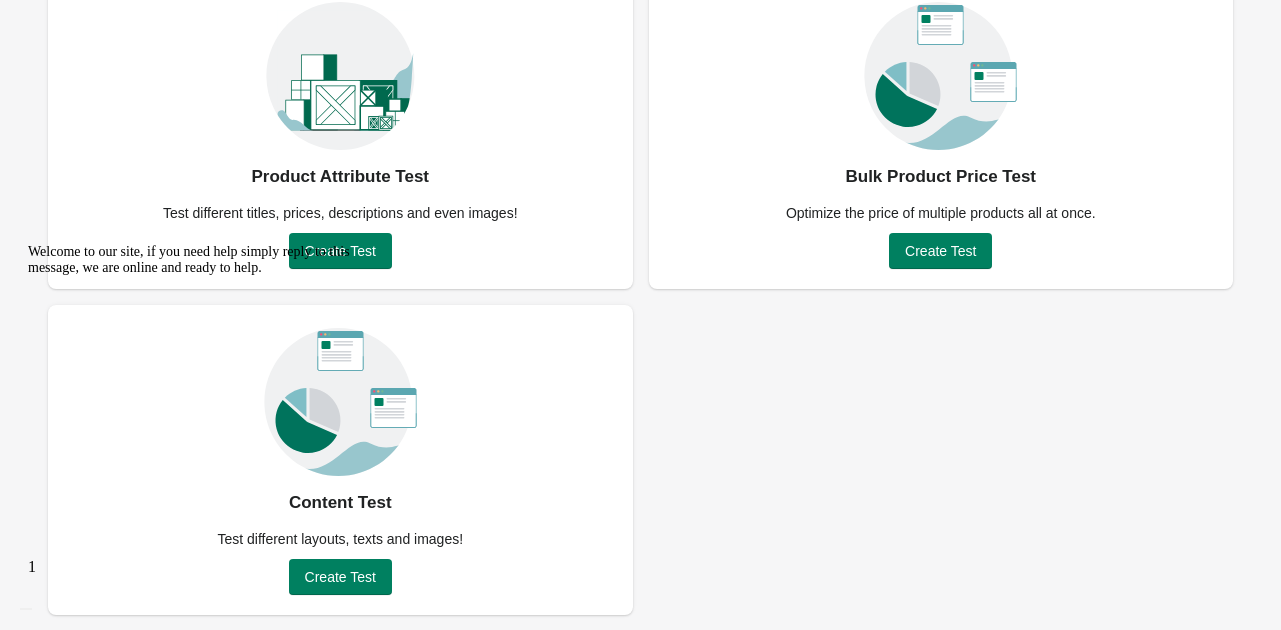 click on "Welcome to our site, if you need help simply reply to this message, we are online and ready to help." at bounding box center [208, 260] 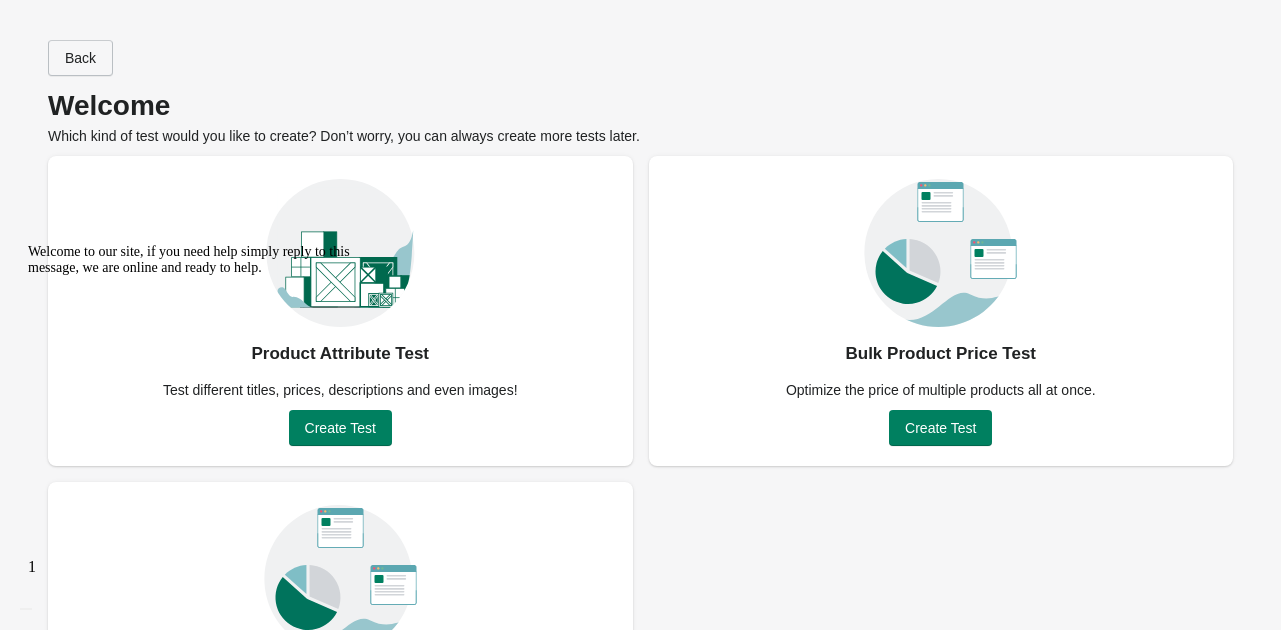 click on "Back" at bounding box center (80, 58) 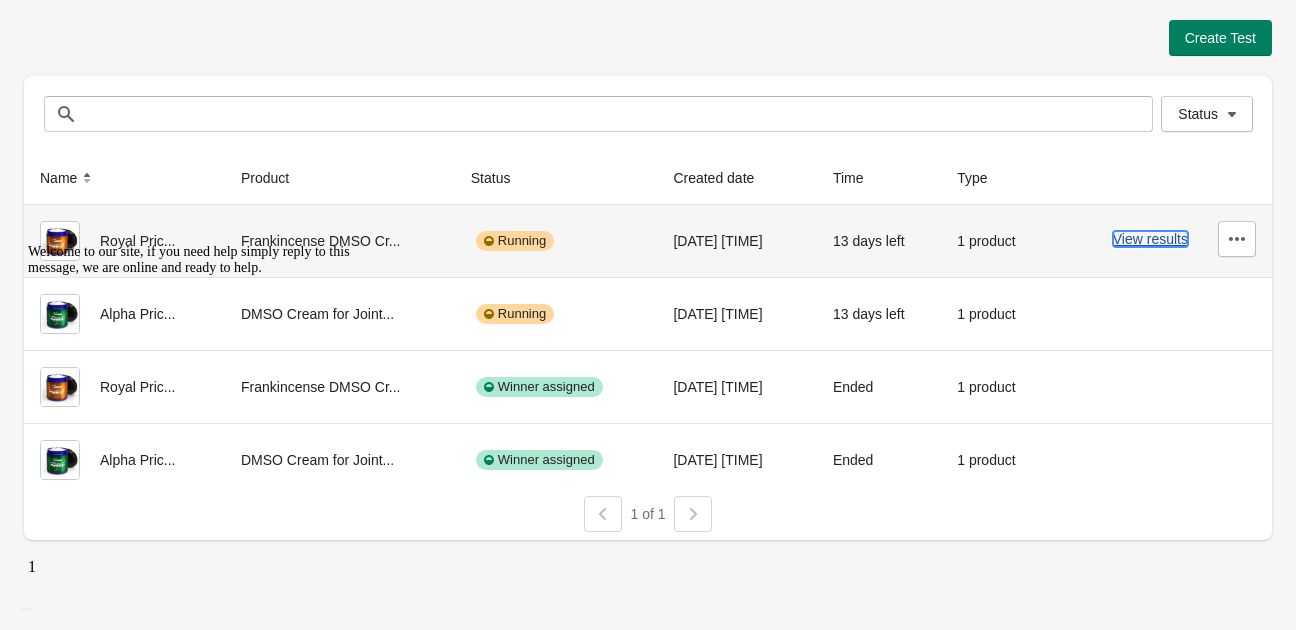 click on "View results" at bounding box center (1150, 239) 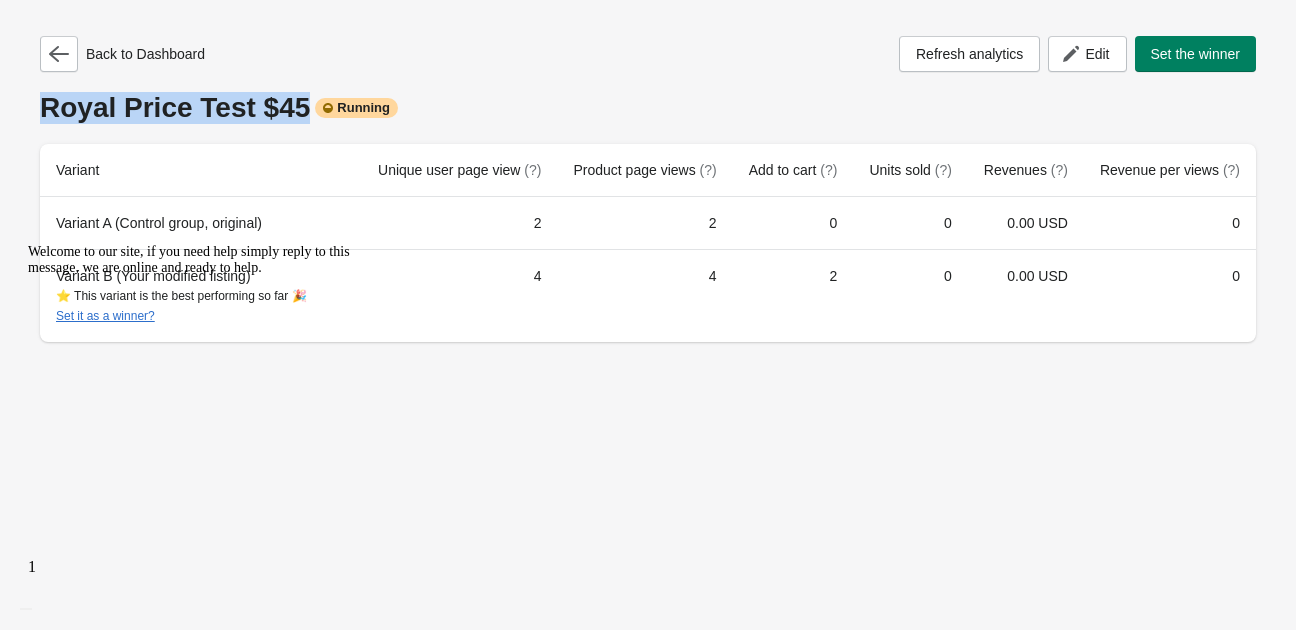 drag, startPoint x: 286, startPoint y: 106, endPoint x: 40, endPoint y: 107, distance: 246.00203 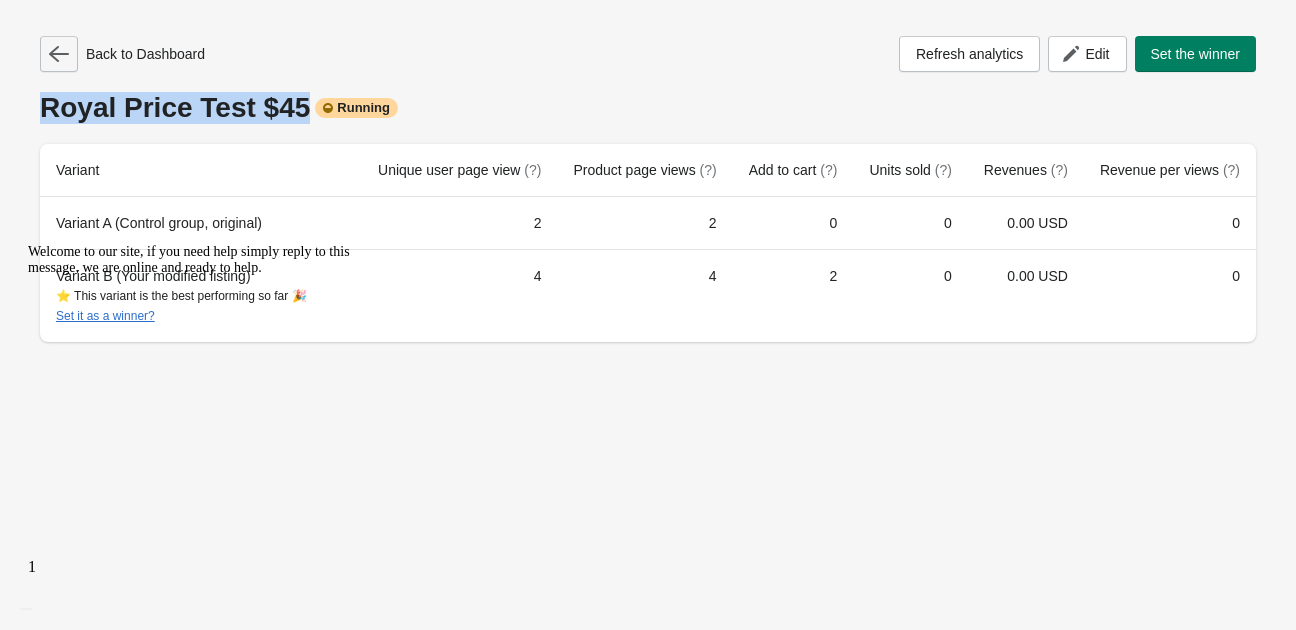 click 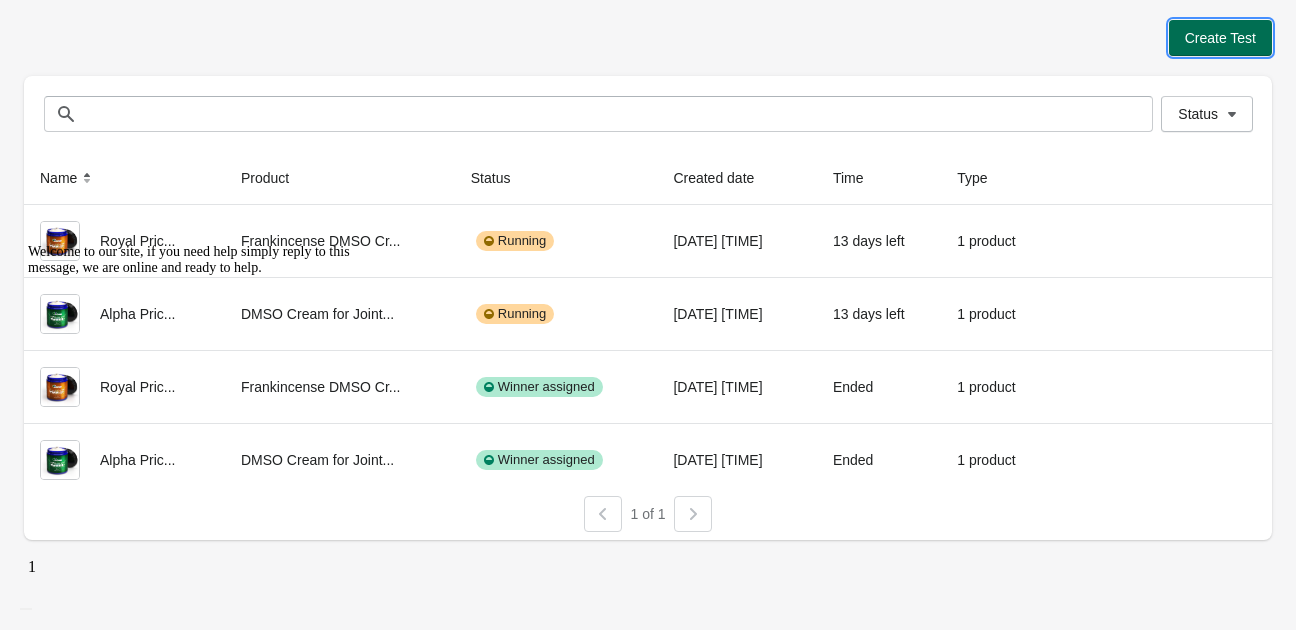 click on "Create Test" at bounding box center [1220, 38] 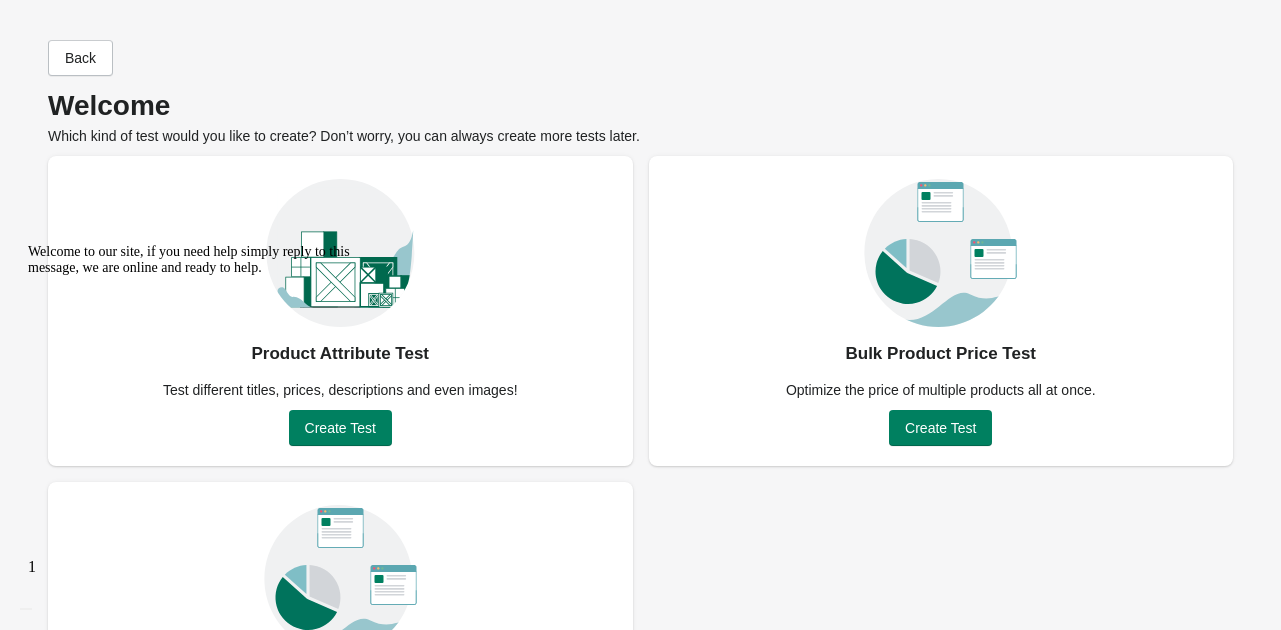 drag, startPoint x: 365, startPoint y: 424, endPoint x: 584, endPoint y: 427, distance: 219.02055 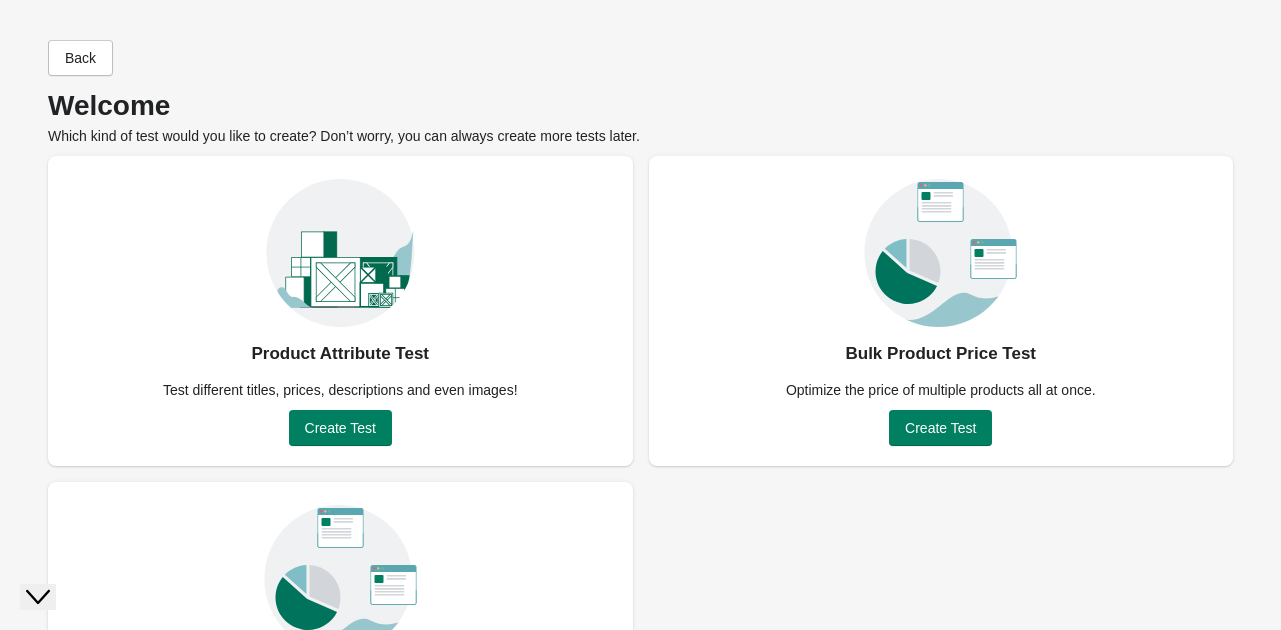 scroll, scrollTop: 28, scrollLeft: 0, axis: vertical 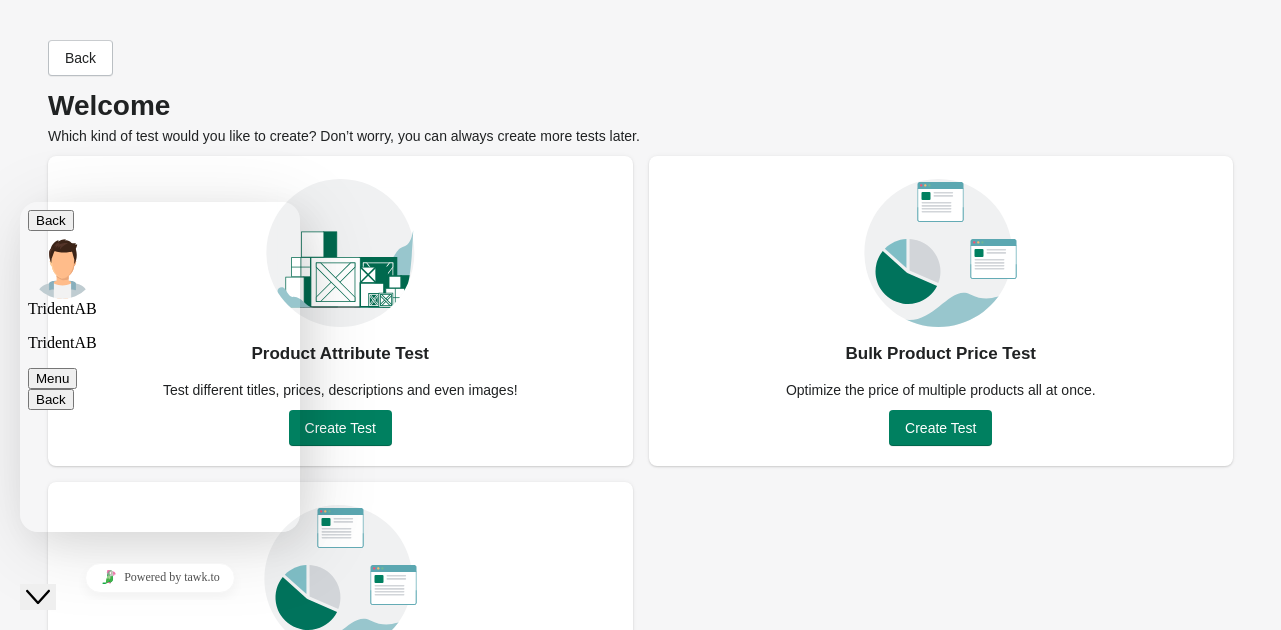 click on "Back" at bounding box center (51, 220) 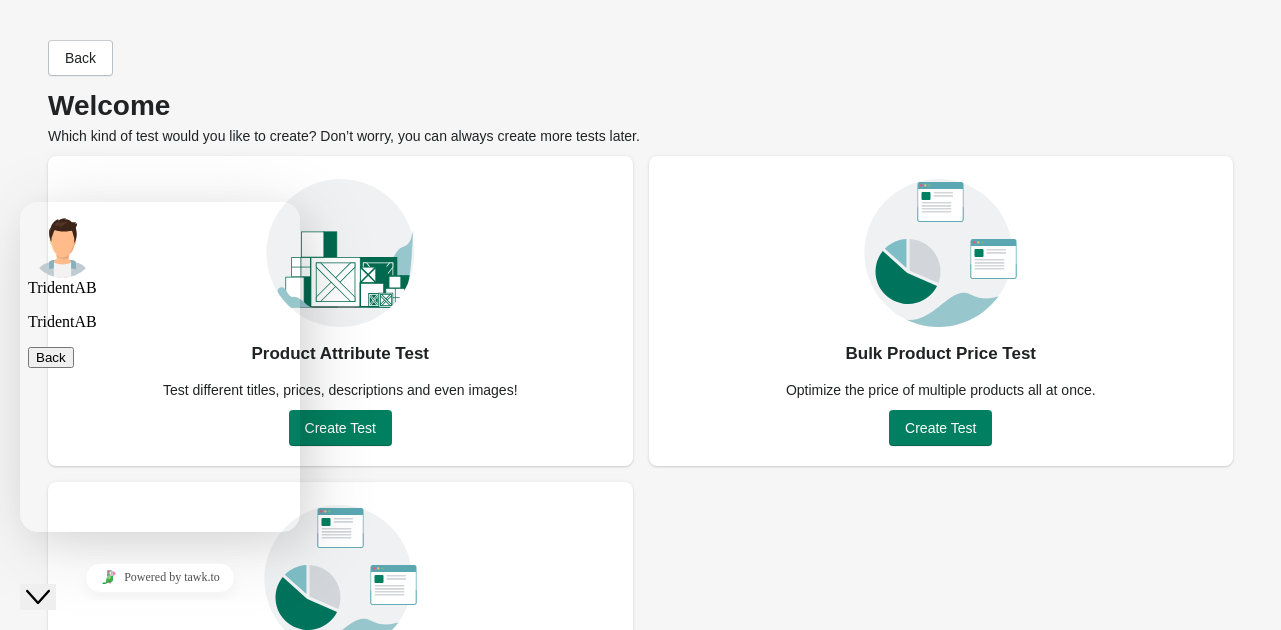 scroll, scrollTop: 0, scrollLeft: 0, axis: both 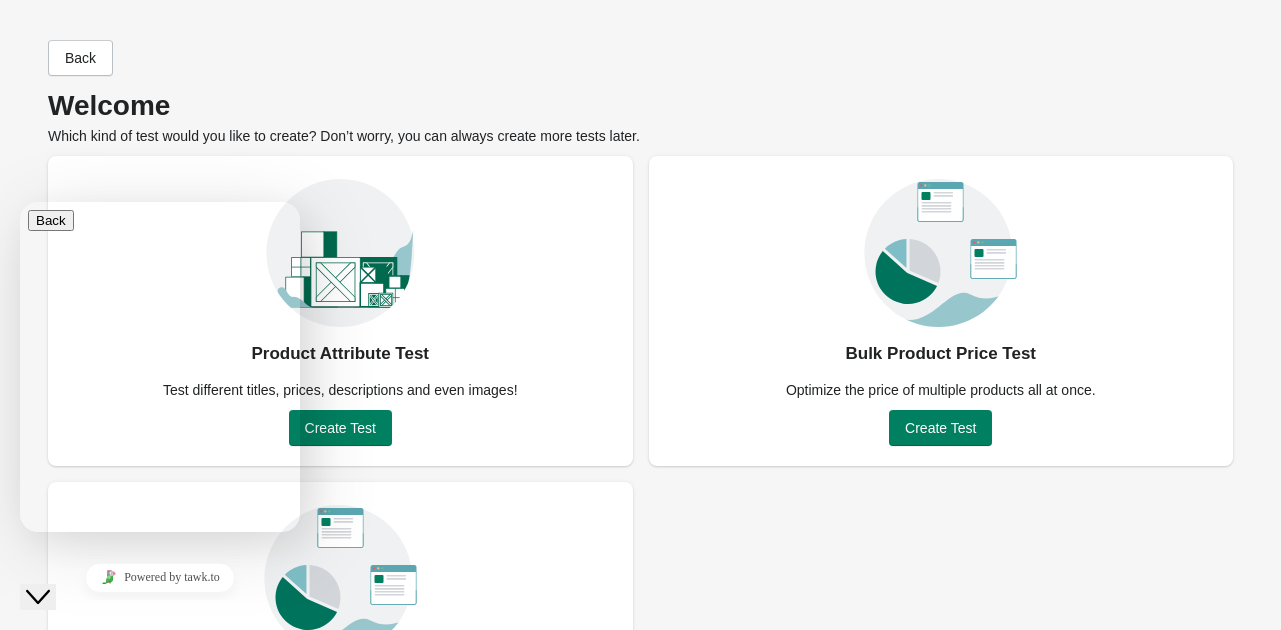 click on "Close Chat This icon closes the chat window." at bounding box center [38, 597] 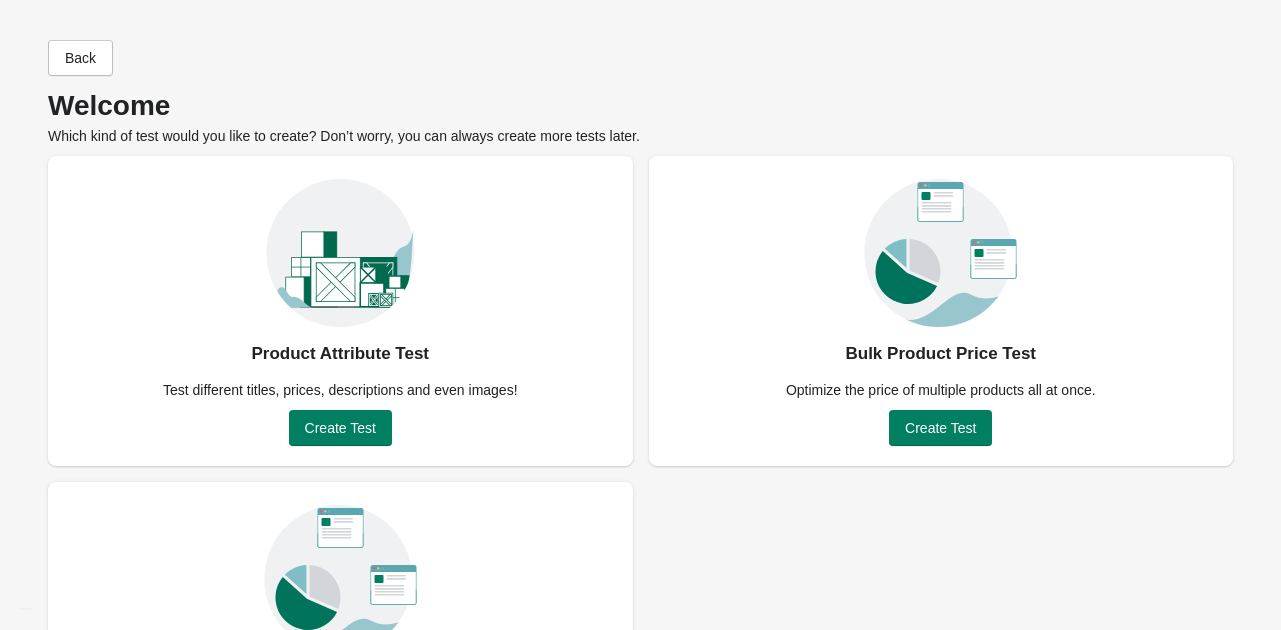 click on "Product Attribute Test Test different titles, prices, descriptions and even images! Create Test" at bounding box center [340, 311] 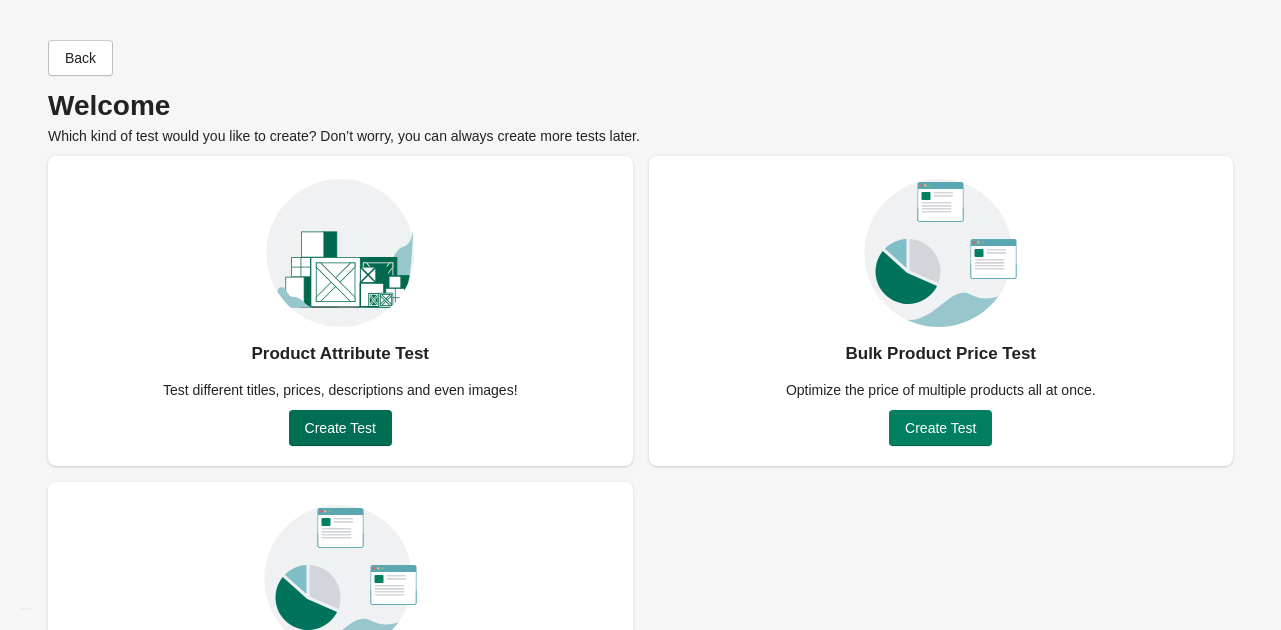 click on "Create Test" at bounding box center [340, 428] 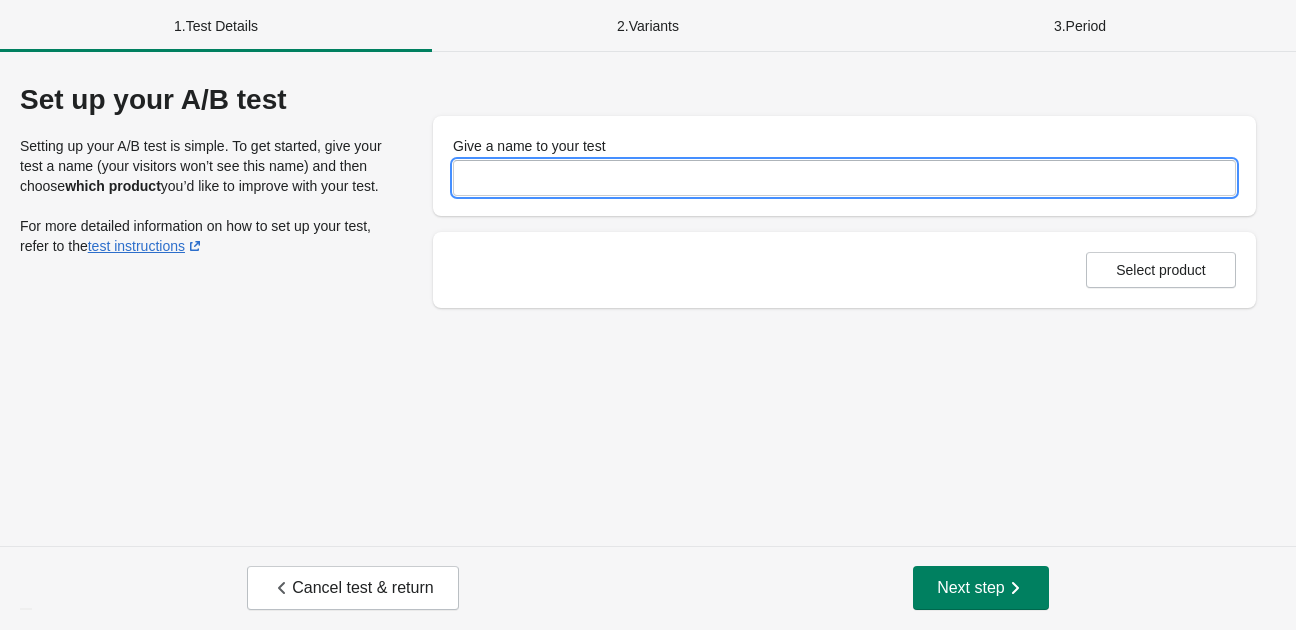 click on "Give a name to your test" at bounding box center (844, 178) 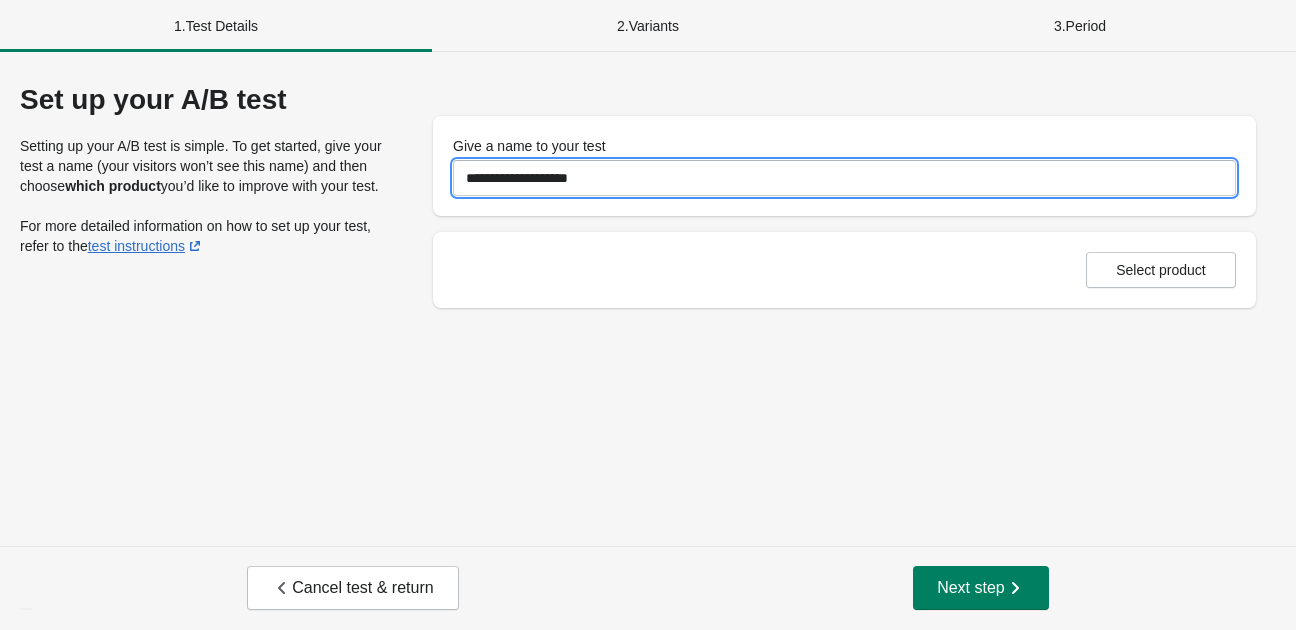 click on "**********" at bounding box center [844, 178] 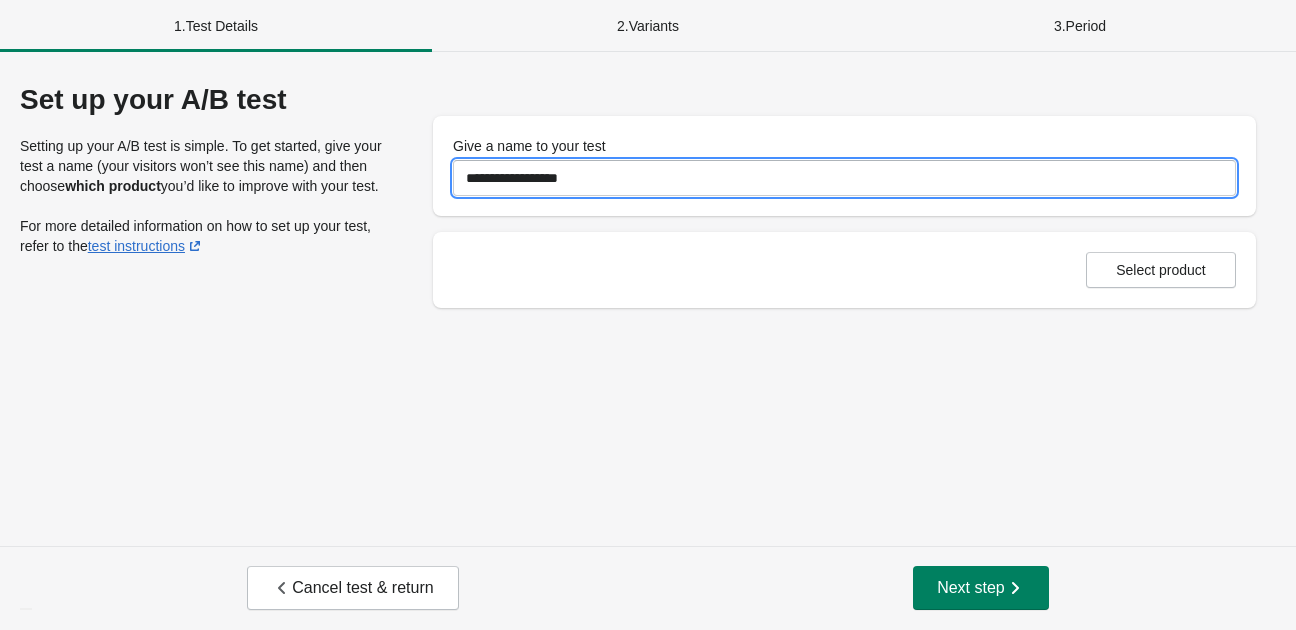 type on "**********" 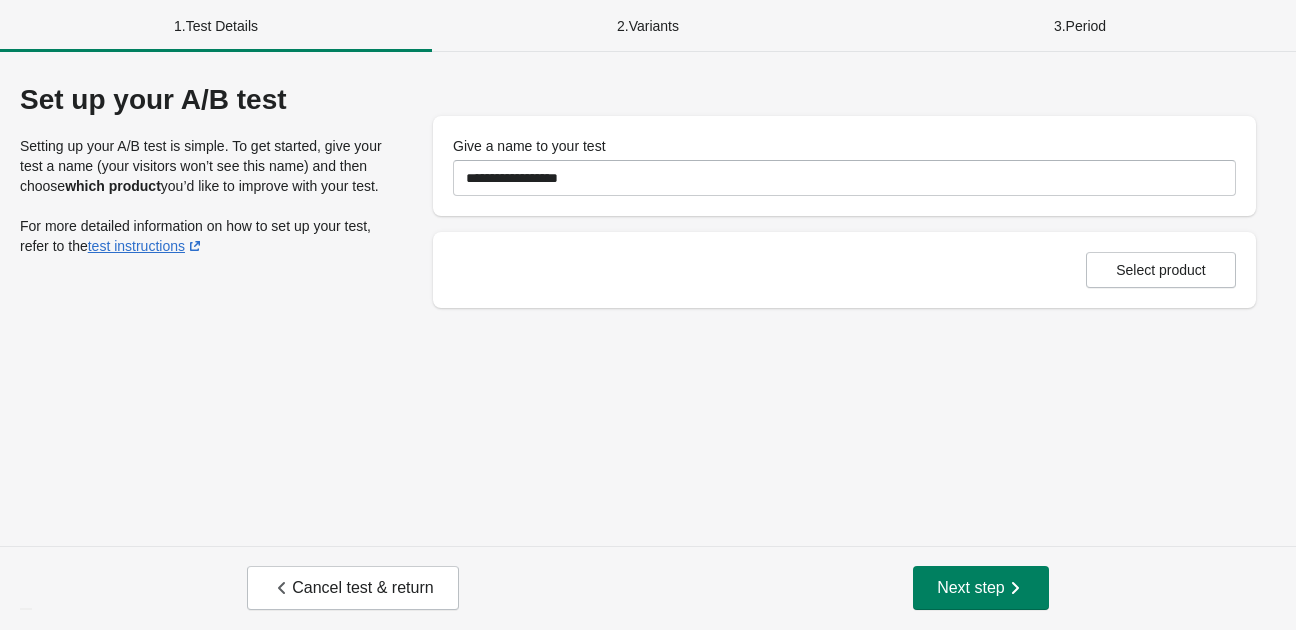 click on "**********" at bounding box center (648, 299) 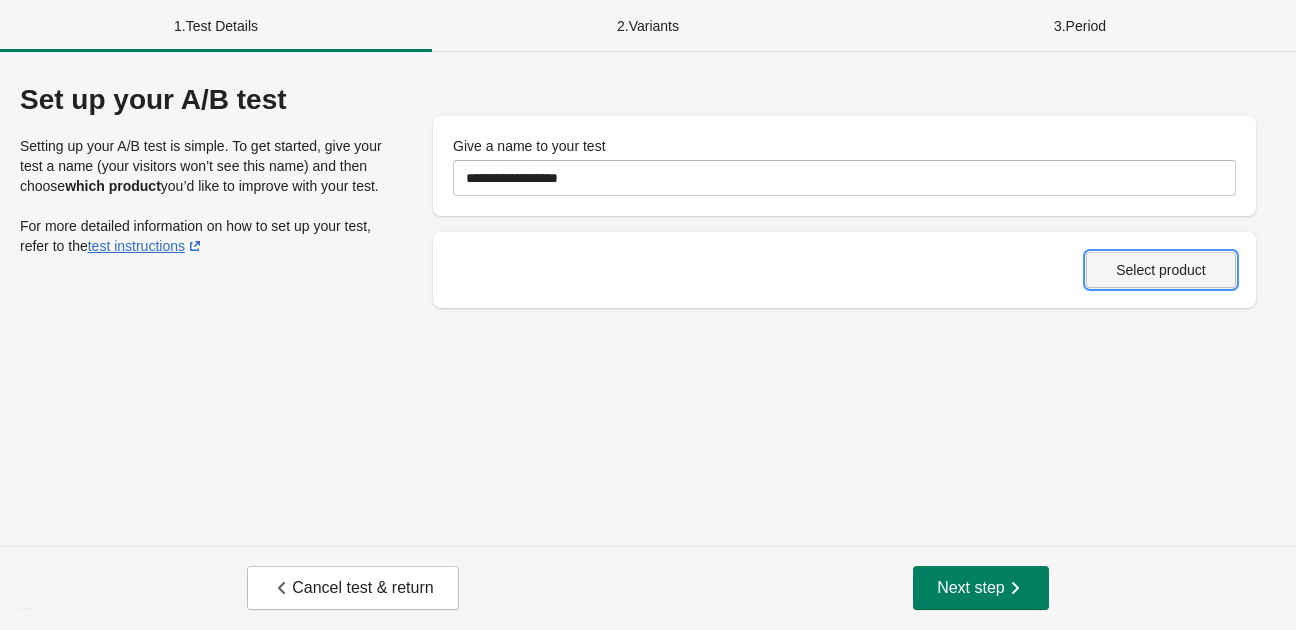 click on "Select product" at bounding box center [1161, 270] 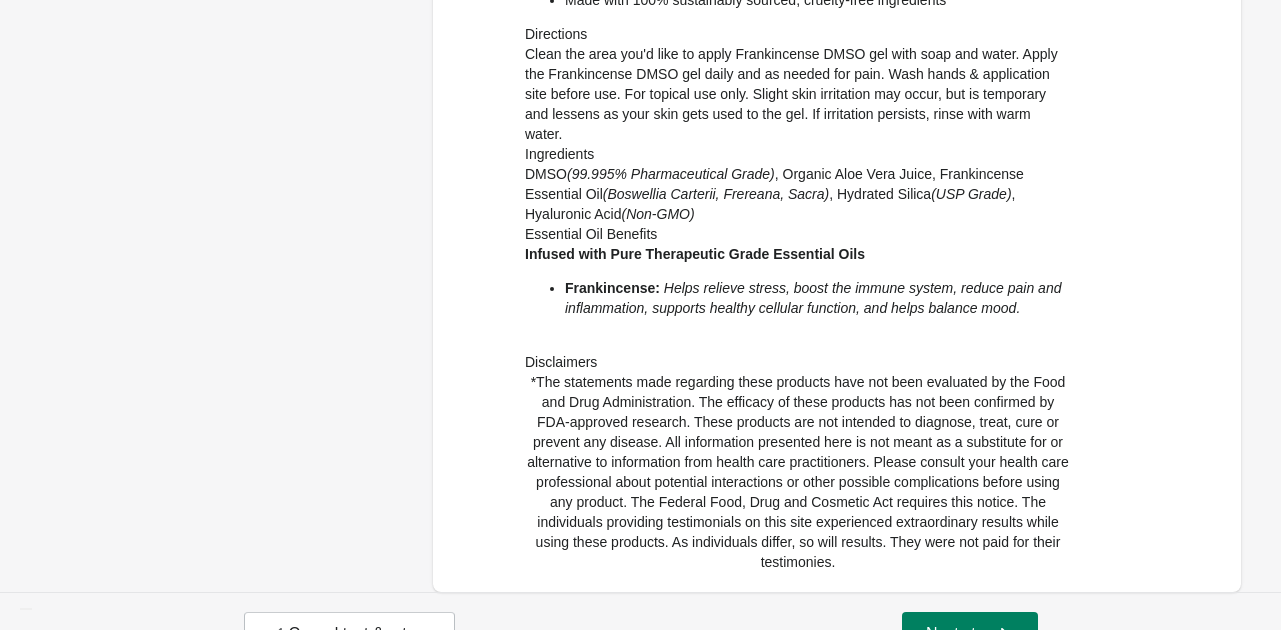 scroll, scrollTop: 1465, scrollLeft: 0, axis: vertical 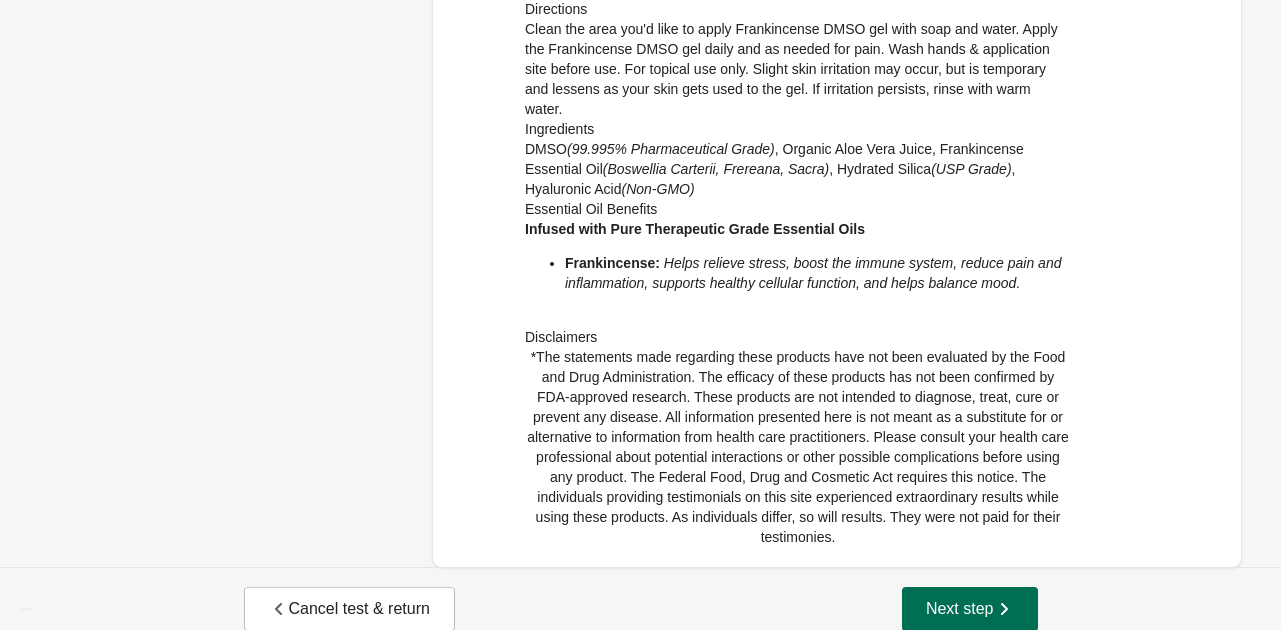 click on "Next step" at bounding box center (970, 609) 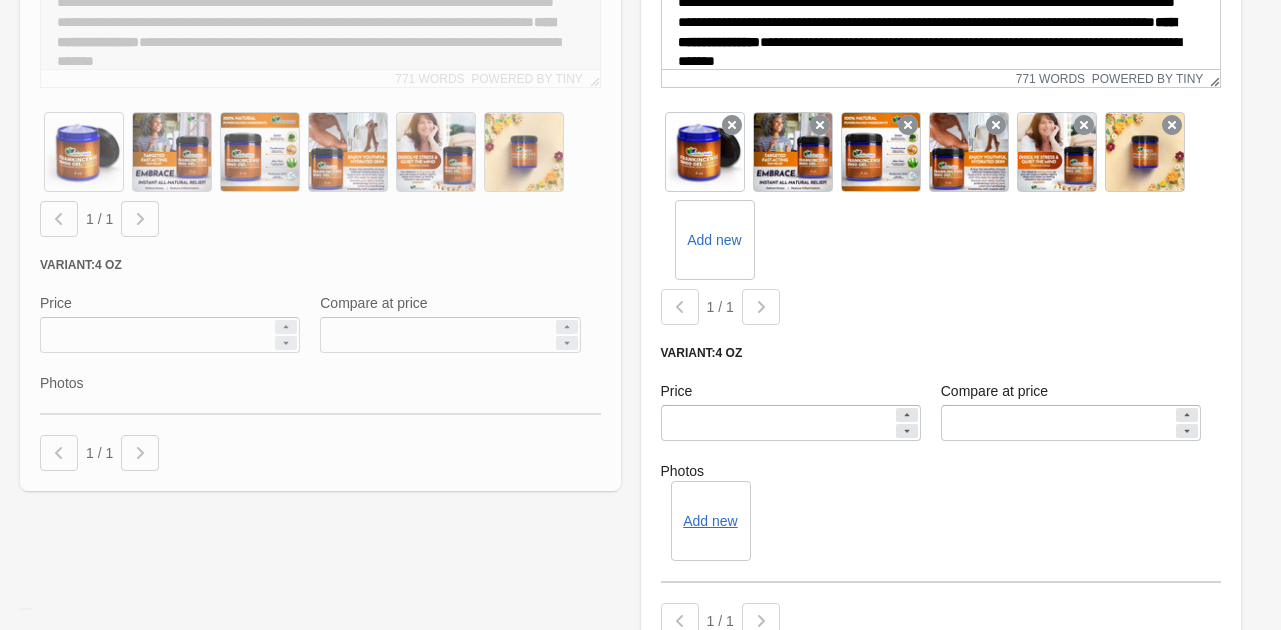 scroll, scrollTop: 1915, scrollLeft: 0, axis: vertical 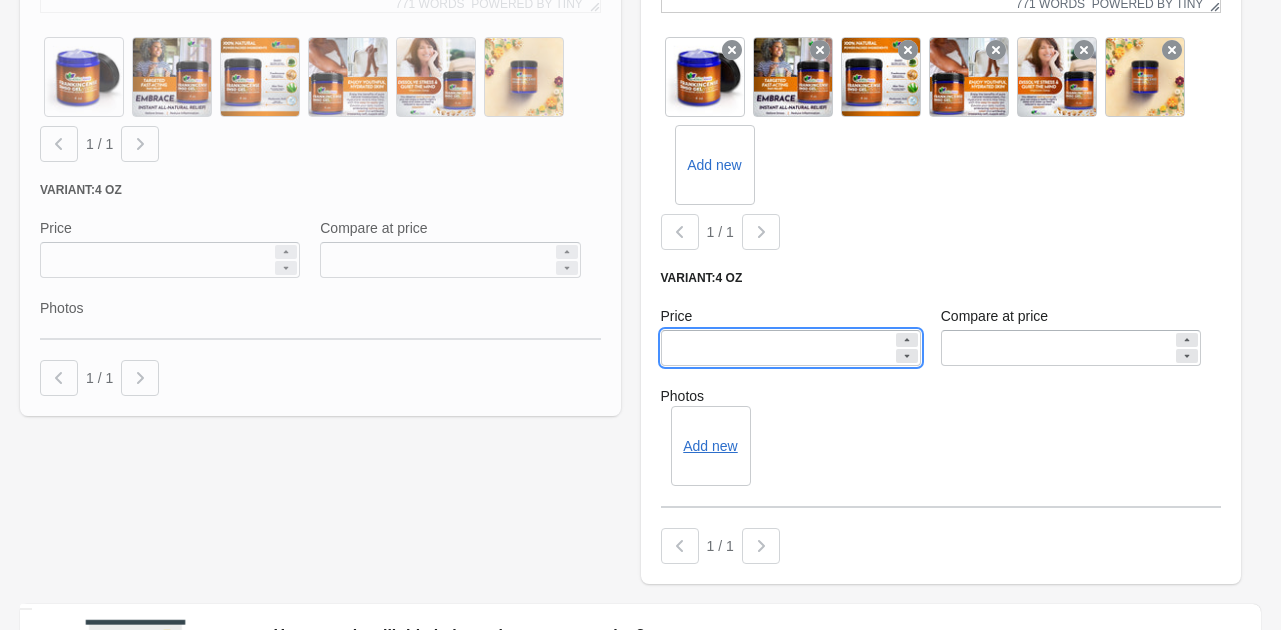click on "*****" at bounding box center [777, 348] 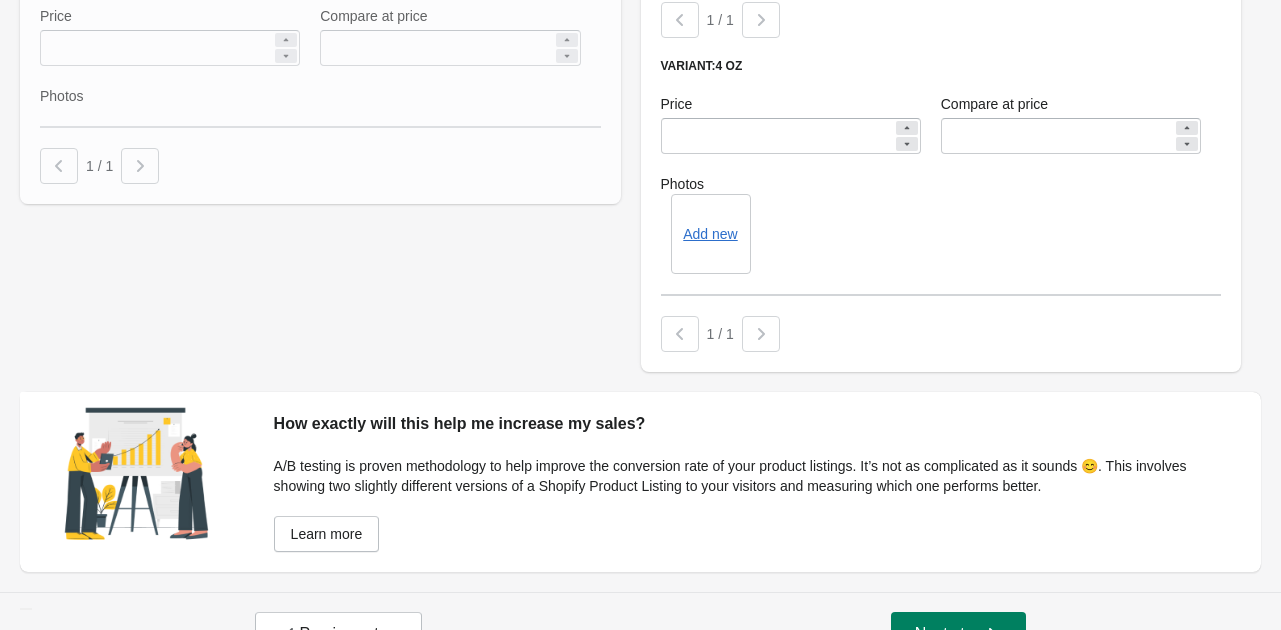 scroll, scrollTop: 2132, scrollLeft: 0, axis: vertical 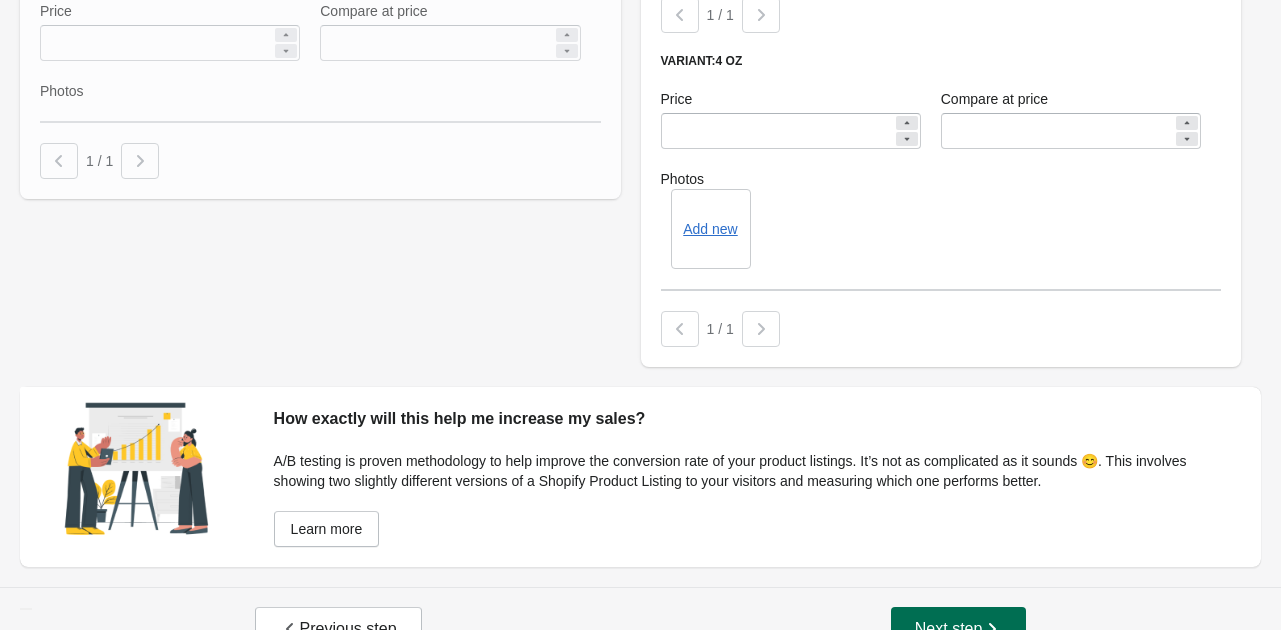 click on "Next step" at bounding box center [959, 629] 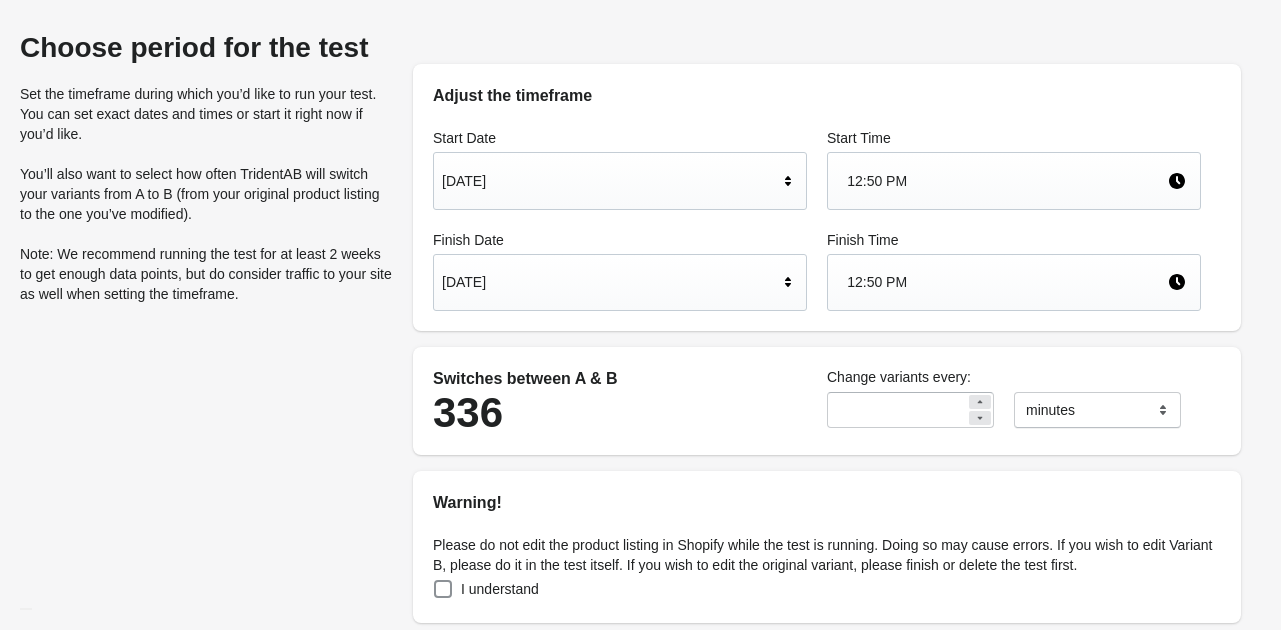 scroll, scrollTop: 68, scrollLeft: 0, axis: vertical 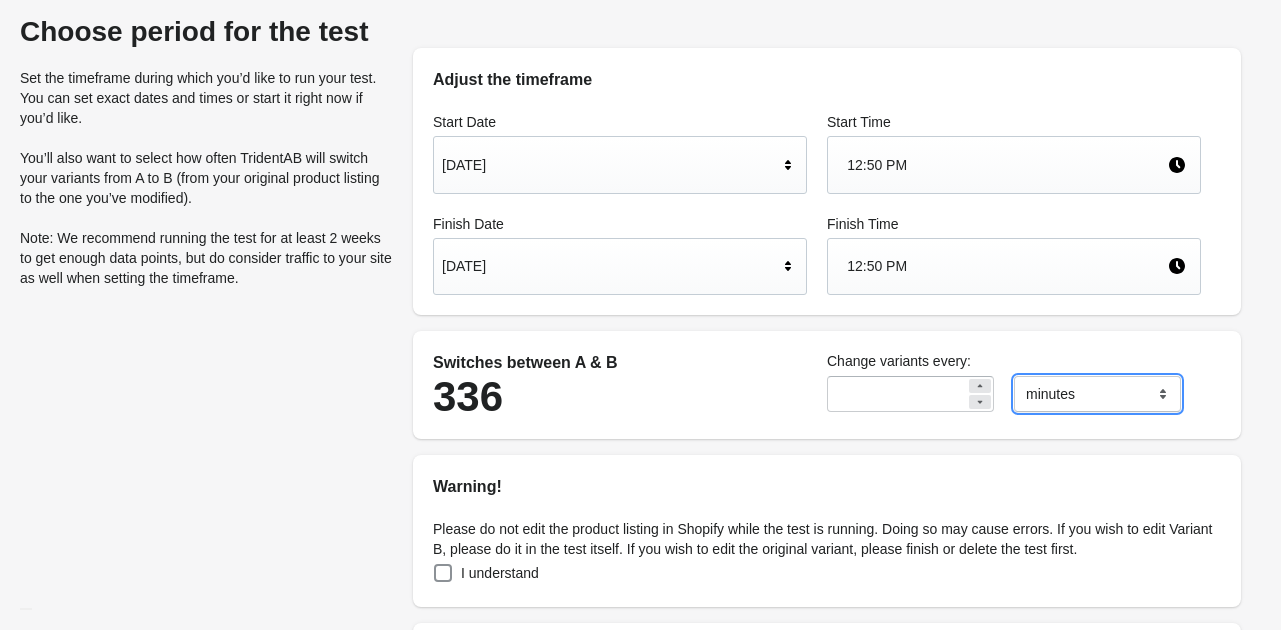 click on "******* ***** ****" at bounding box center (1097, 394) 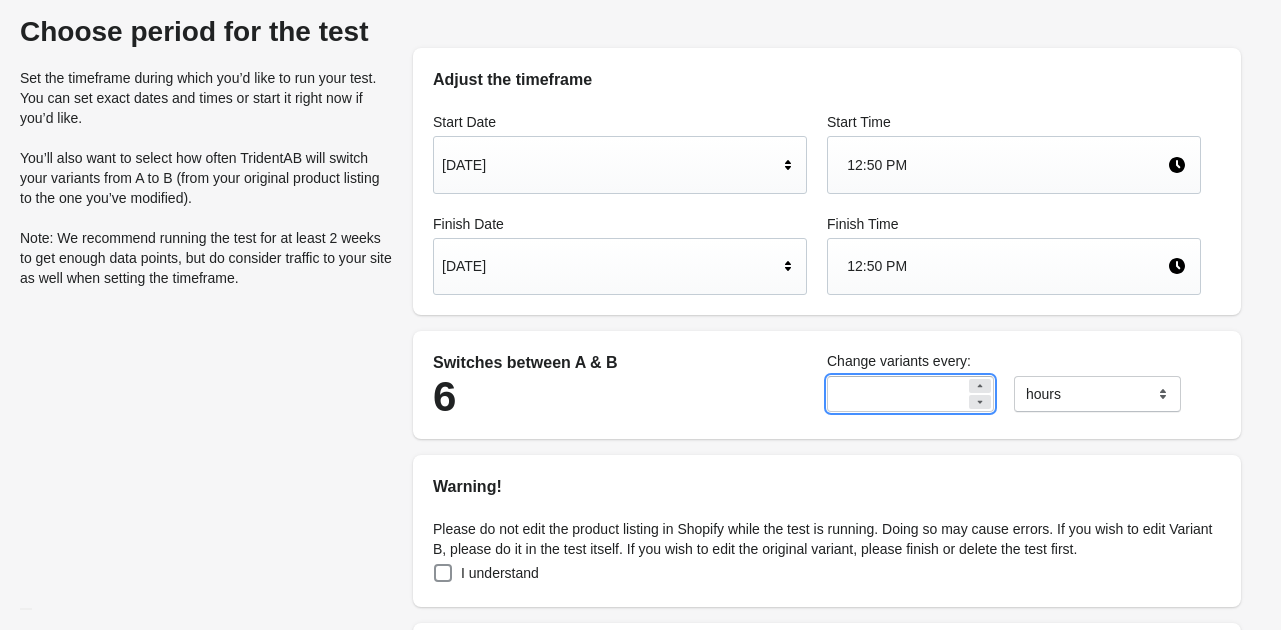 click on "**" at bounding box center [896, 394] 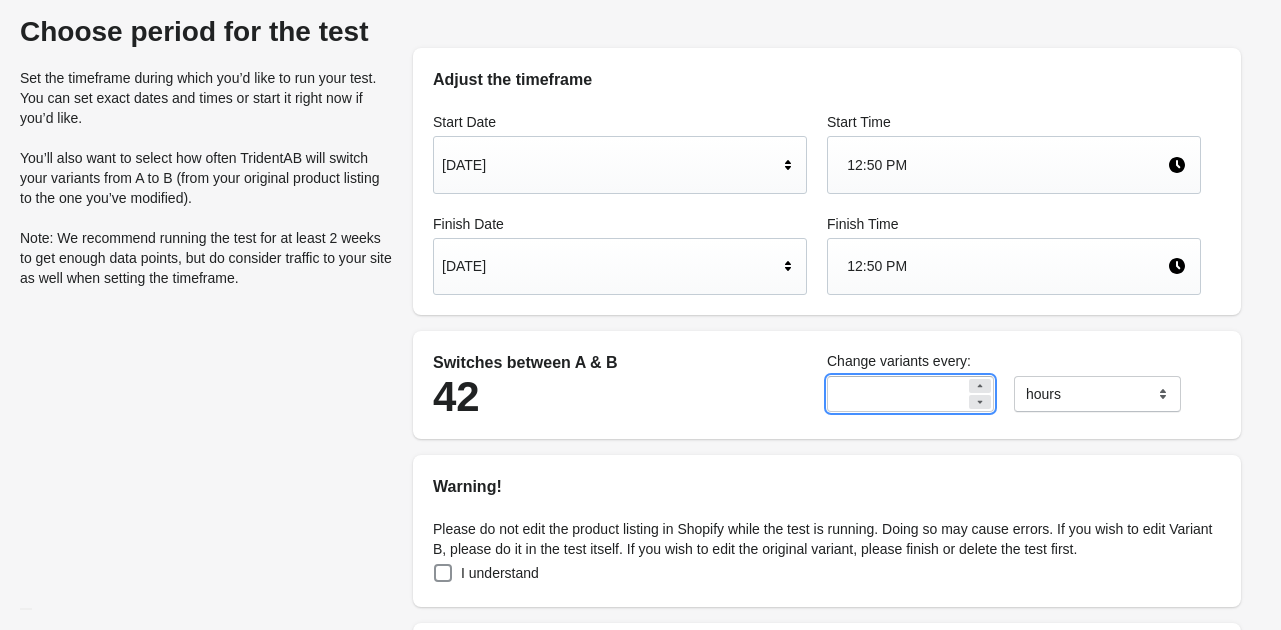type on "*" 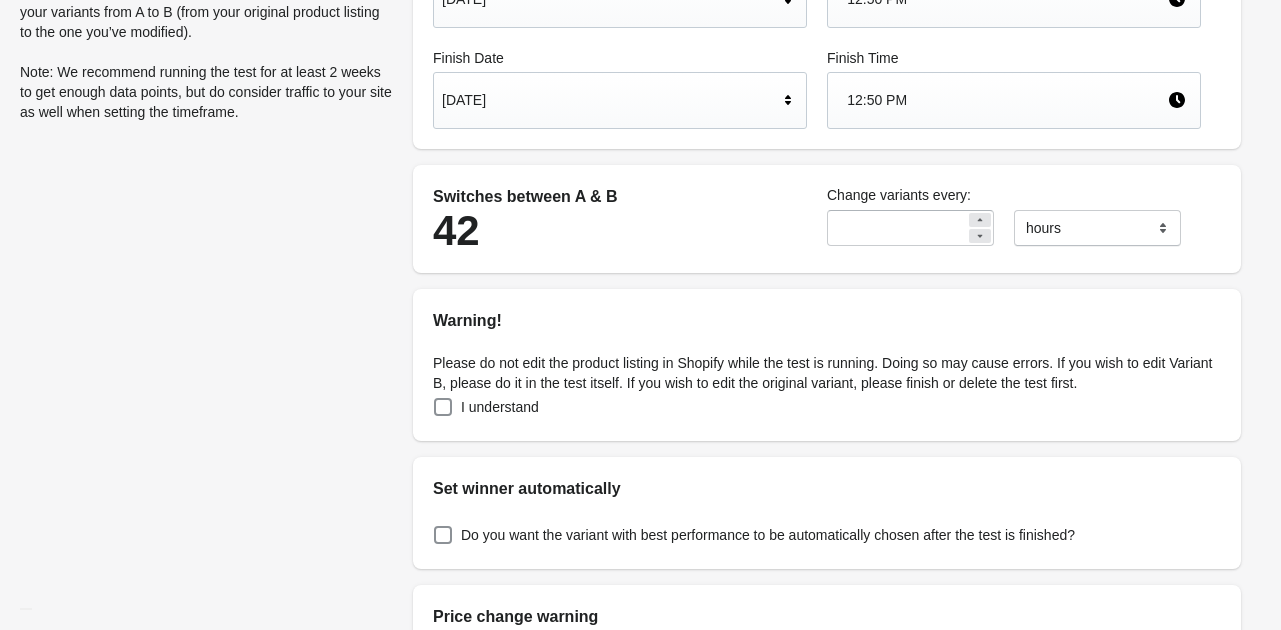 scroll, scrollTop: 236, scrollLeft: 0, axis: vertical 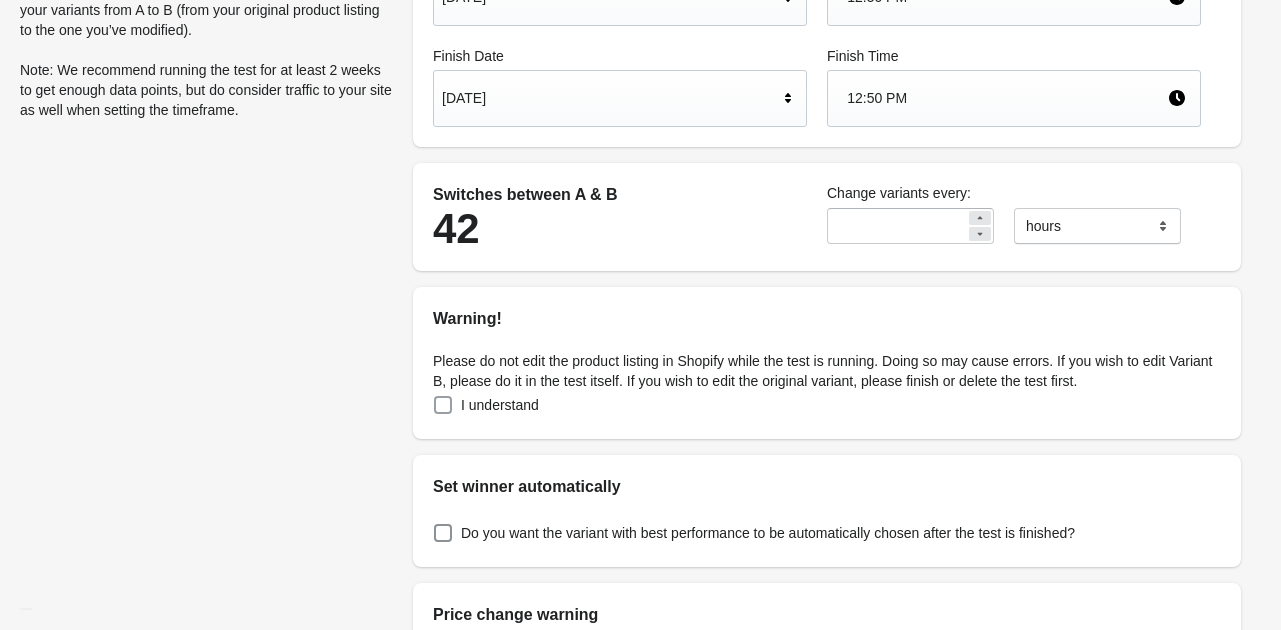click at bounding box center [443, 405] 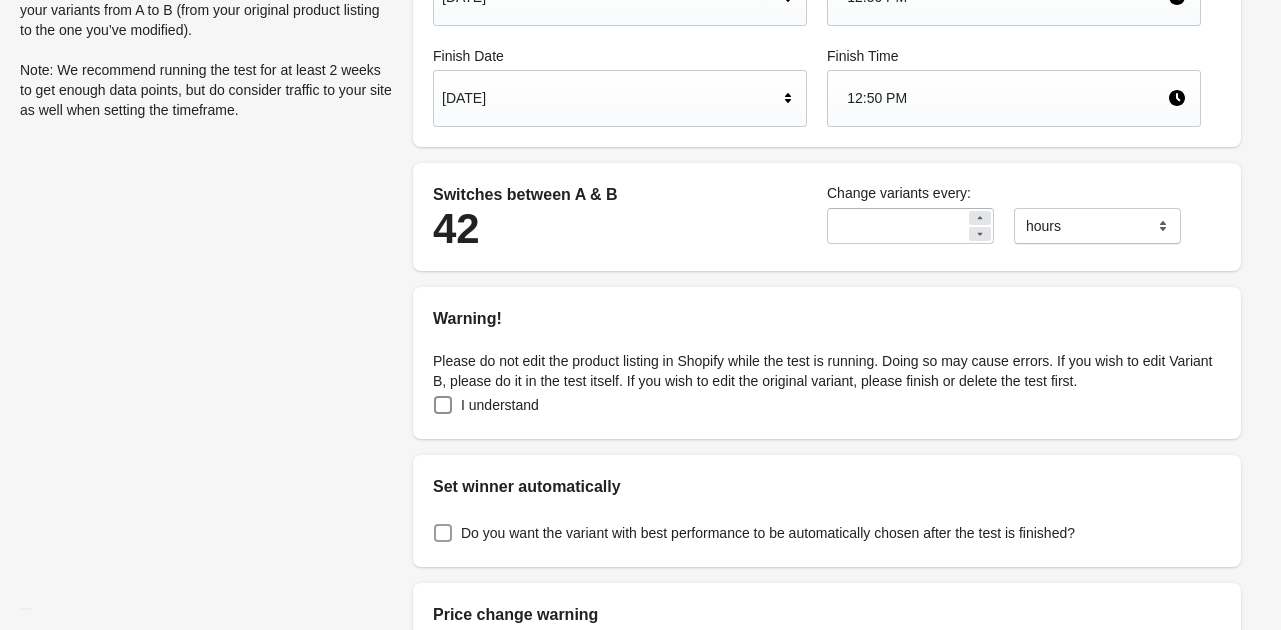 click at bounding box center (443, 533) 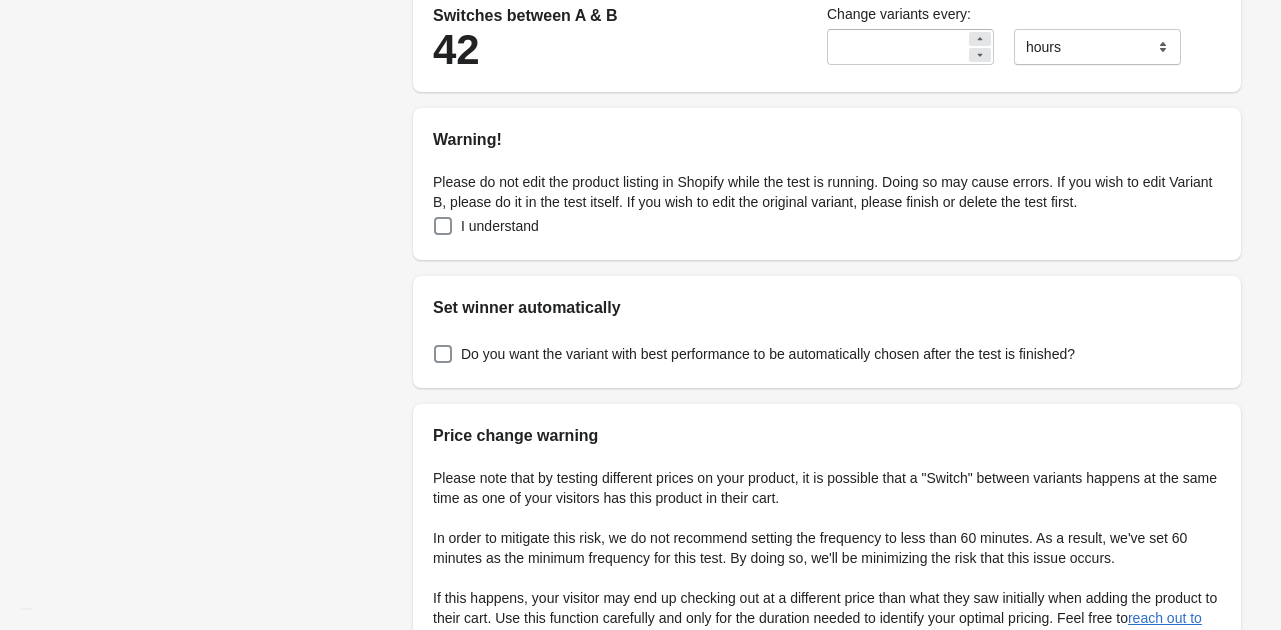 scroll, scrollTop: 584, scrollLeft: 0, axis: vertical 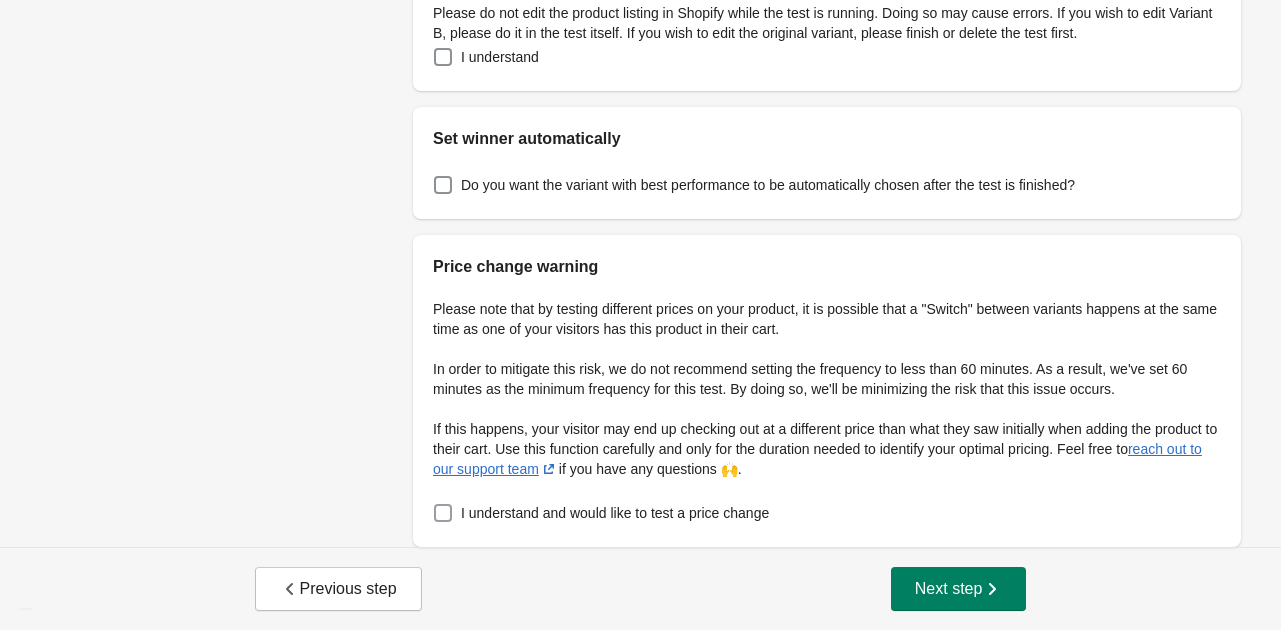 click at bounding box center [443, 513] 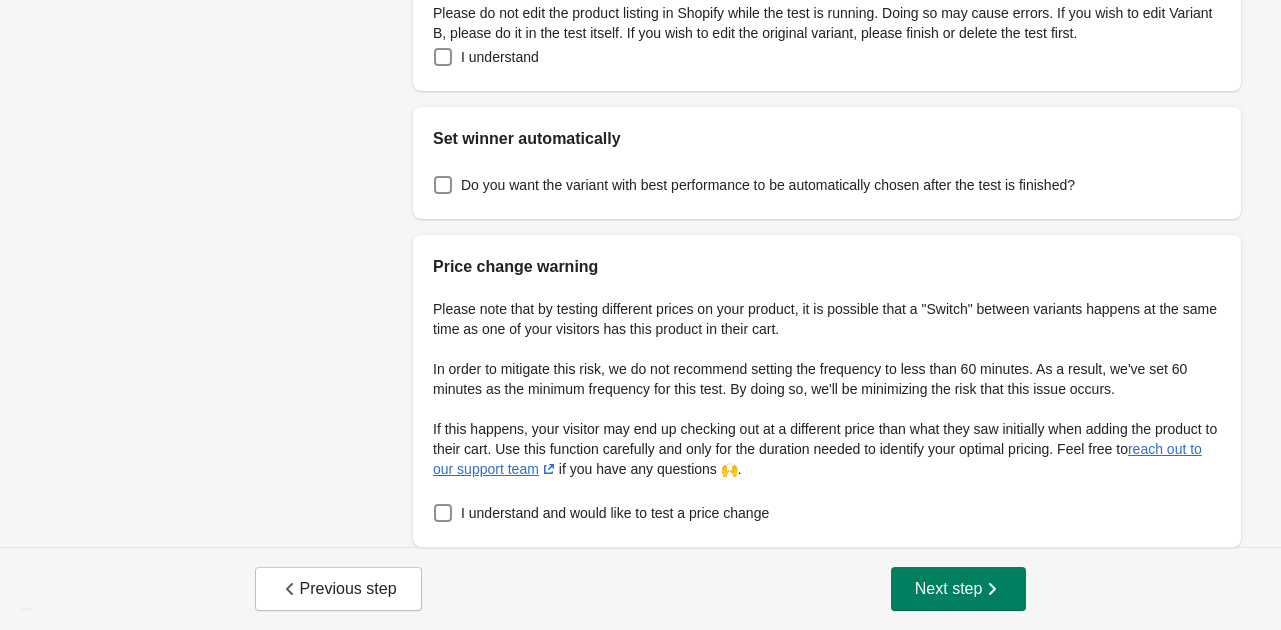 click on "Adjust the timeframe Start Date [DATE] Start Time [TIME] Finish Date [DATE] Finish Time [TIME] Switches between A & B 42 Change variants every: * ******* ***** **** hours Warning! Please do not edit the product listing in Shopify while the test is running. Doing so may cause errors. If you wish to edit Variant B, please do it in the test itself. If you wish to edit the original variant, please finish or delete the test first. I understand Set winner automatically Do you want the variant with best performance to be automatically chosen after the test is finished? Price change warning Please note that by testing different prices on your product, it is possible that a "Switch" between variants happens at the same time as one of your visitors has this product in their cart. reach out to our support team  if you have any questions 🙌​. I understand and would like to test a price change" at bounding box center [827, 23] 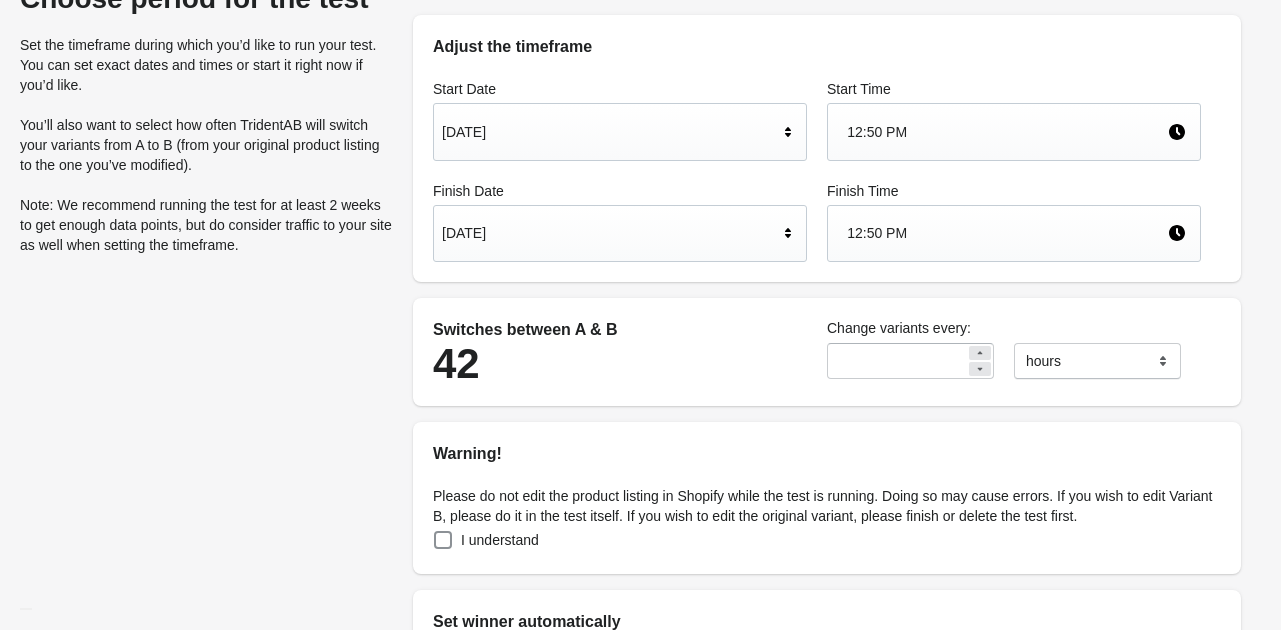 scroll, scrollTop: 584, scrollLeft: 0, axis: vertical 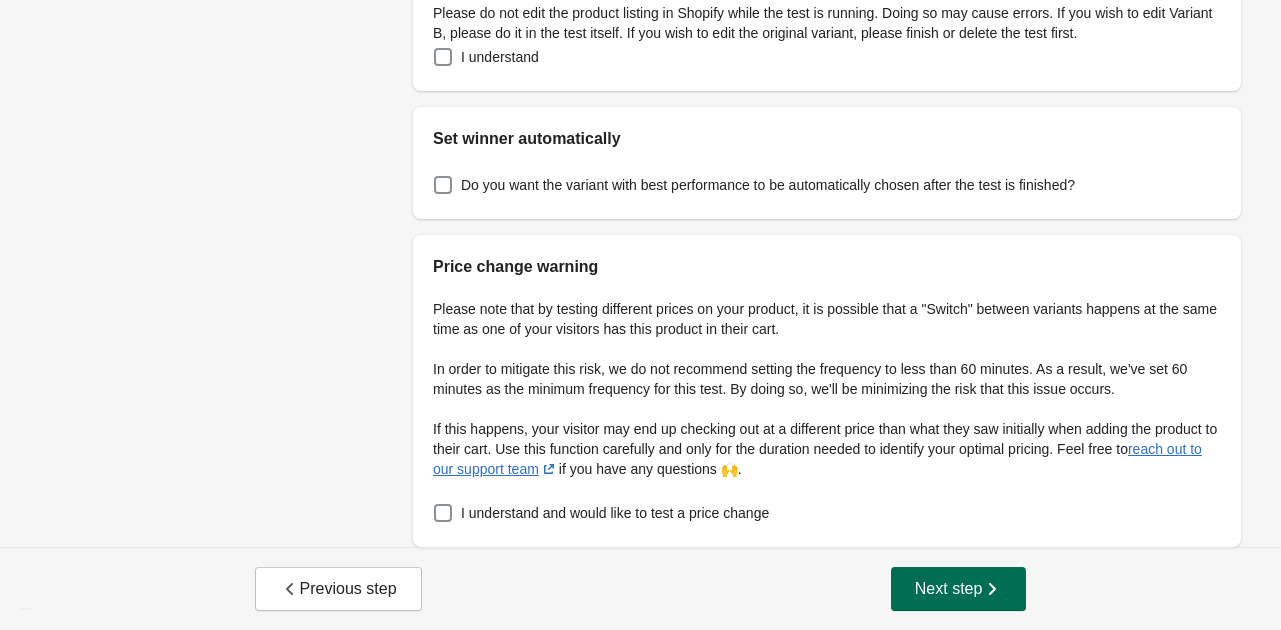 click 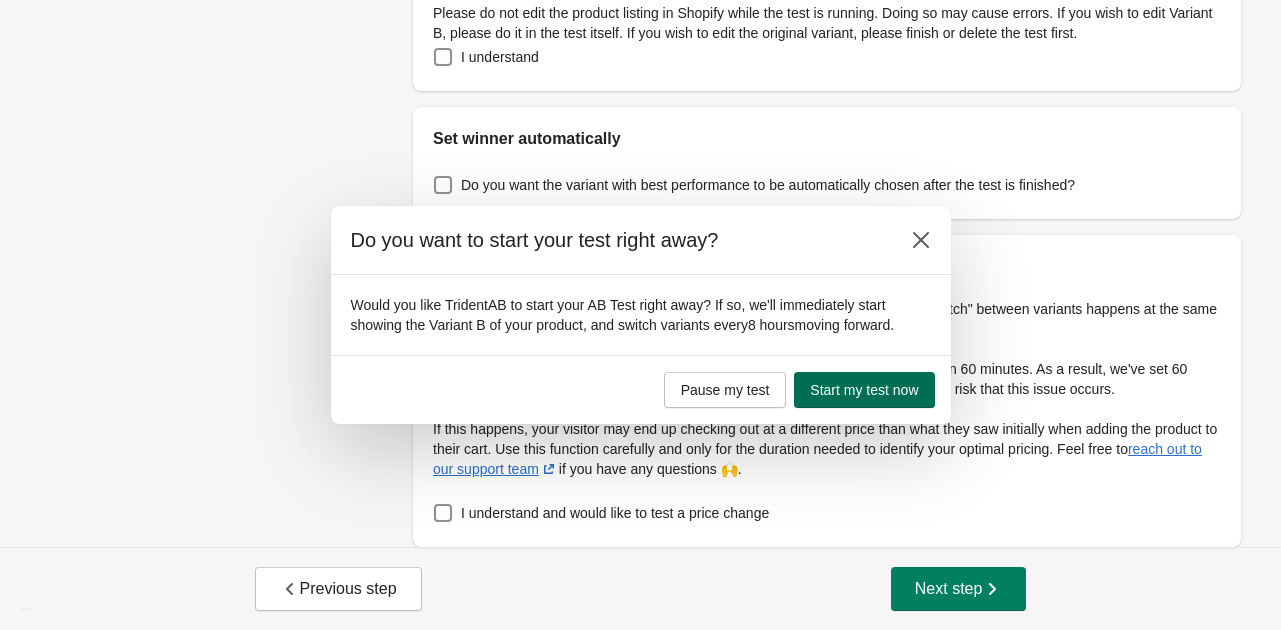 click on "Start my test now" at bounding box center (864, 390) 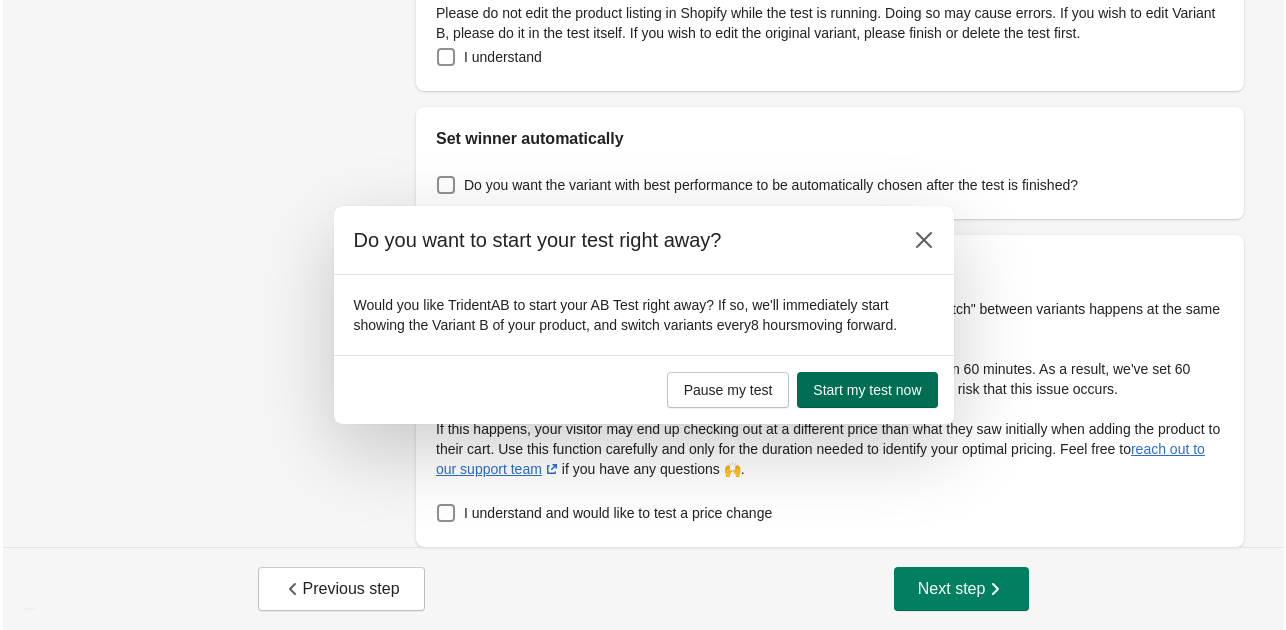 scroll, scrollTop: 0, scrollLeft: 0, axis: both 